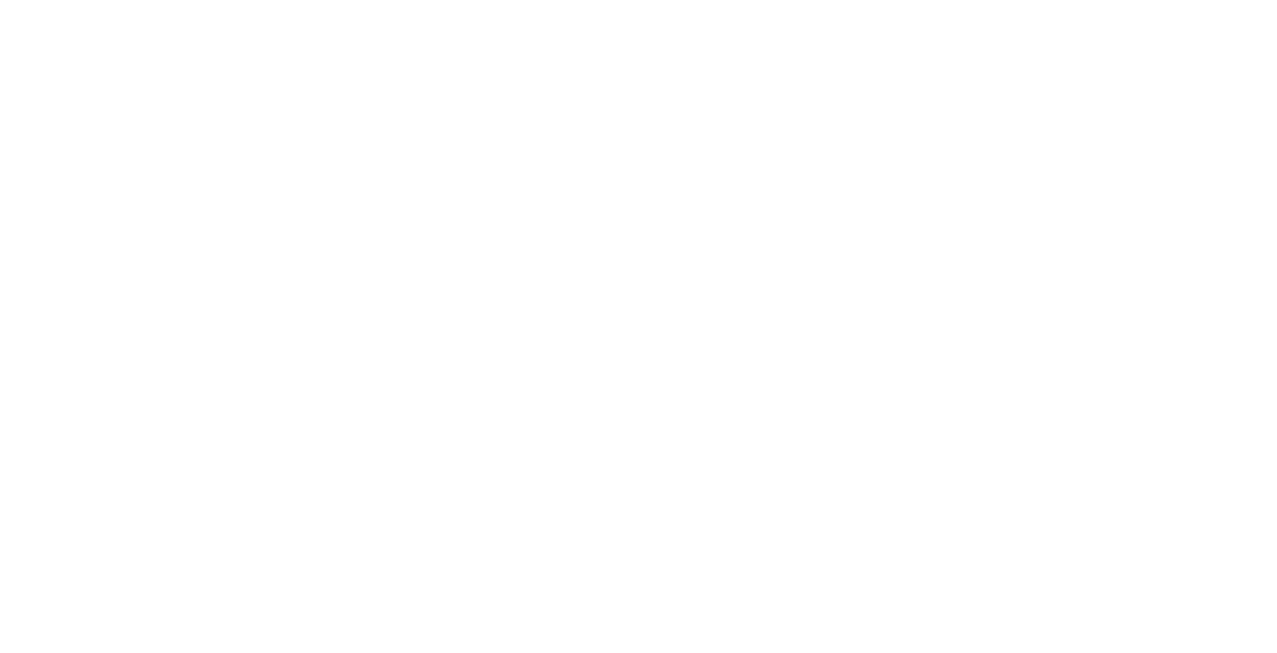 scroll, scrollTop: 0, scrollLeft: 0, axis: both 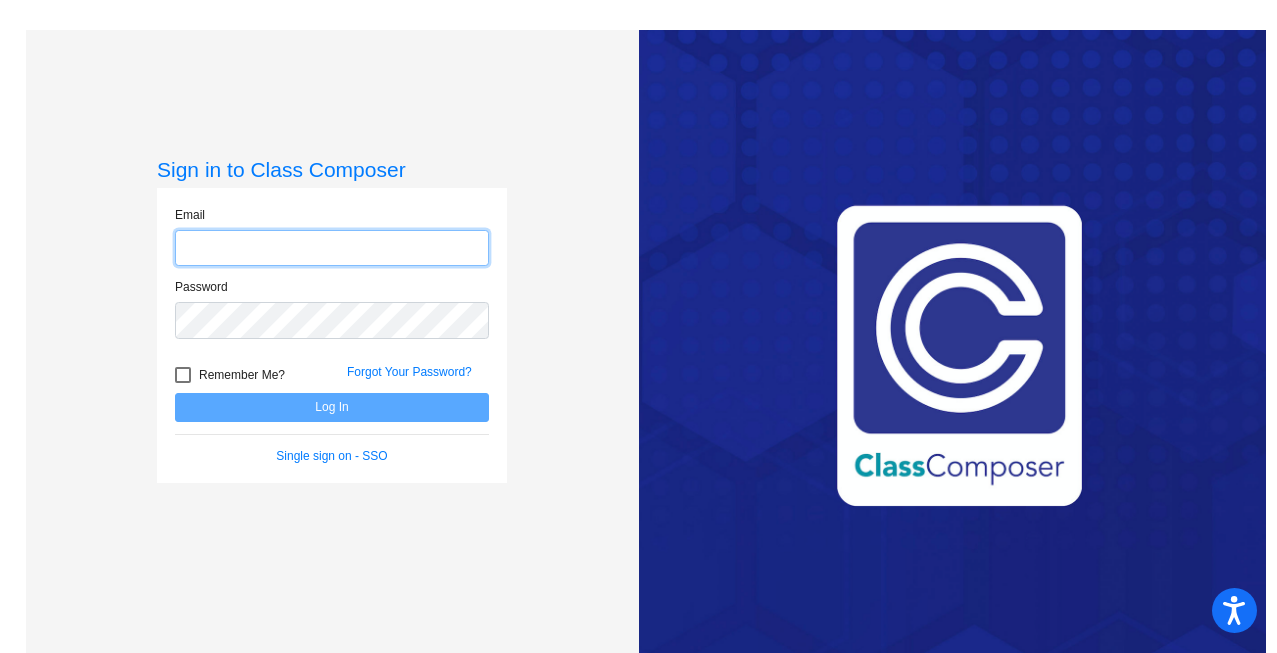 type on "[EMAIL]" 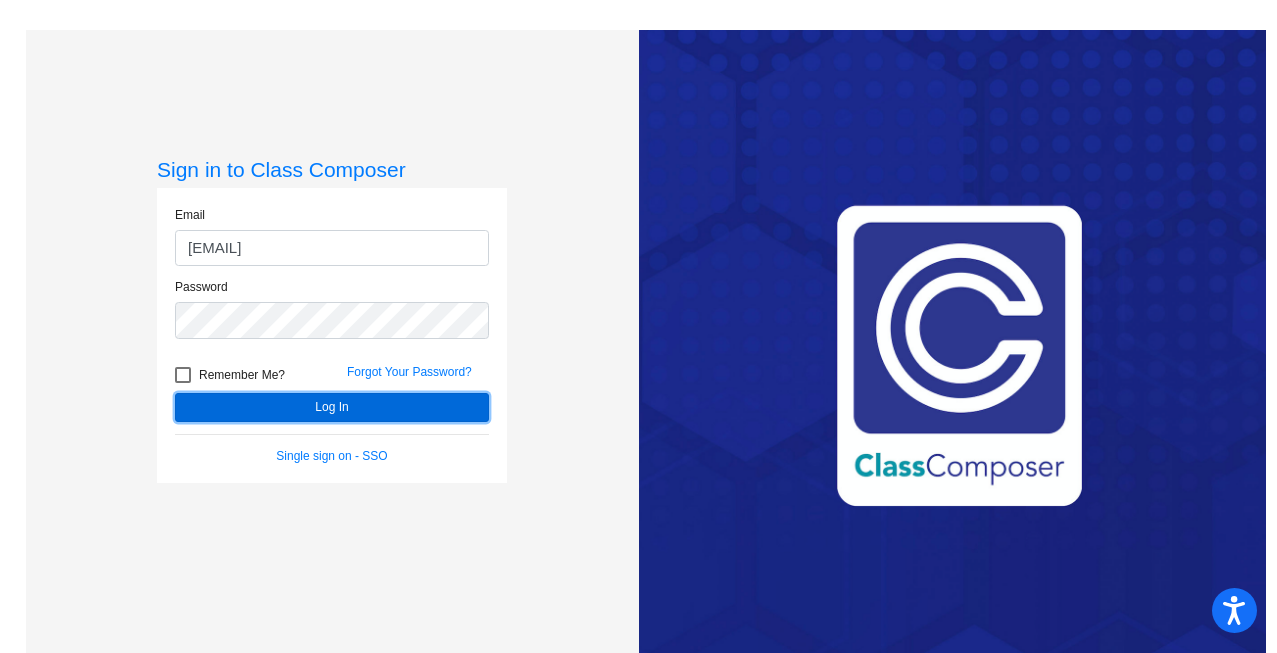 click on "Log In" 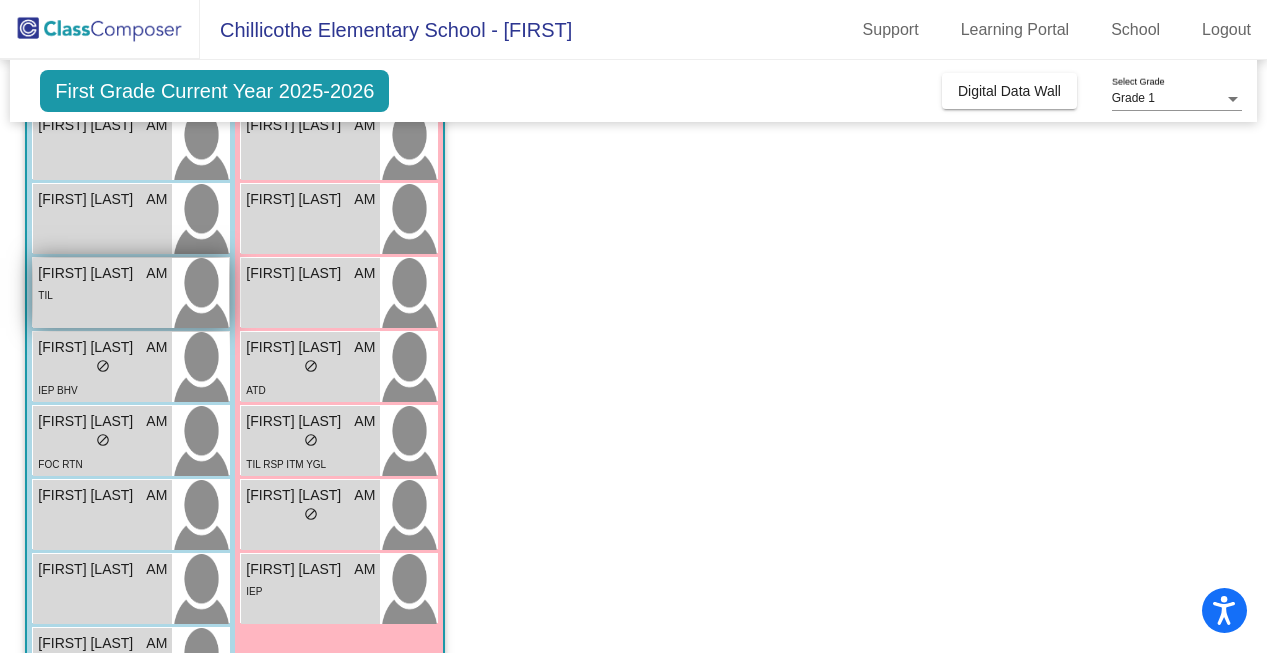 scroll, scrollTop: 513, scrollLeft: 0, axis: vertical 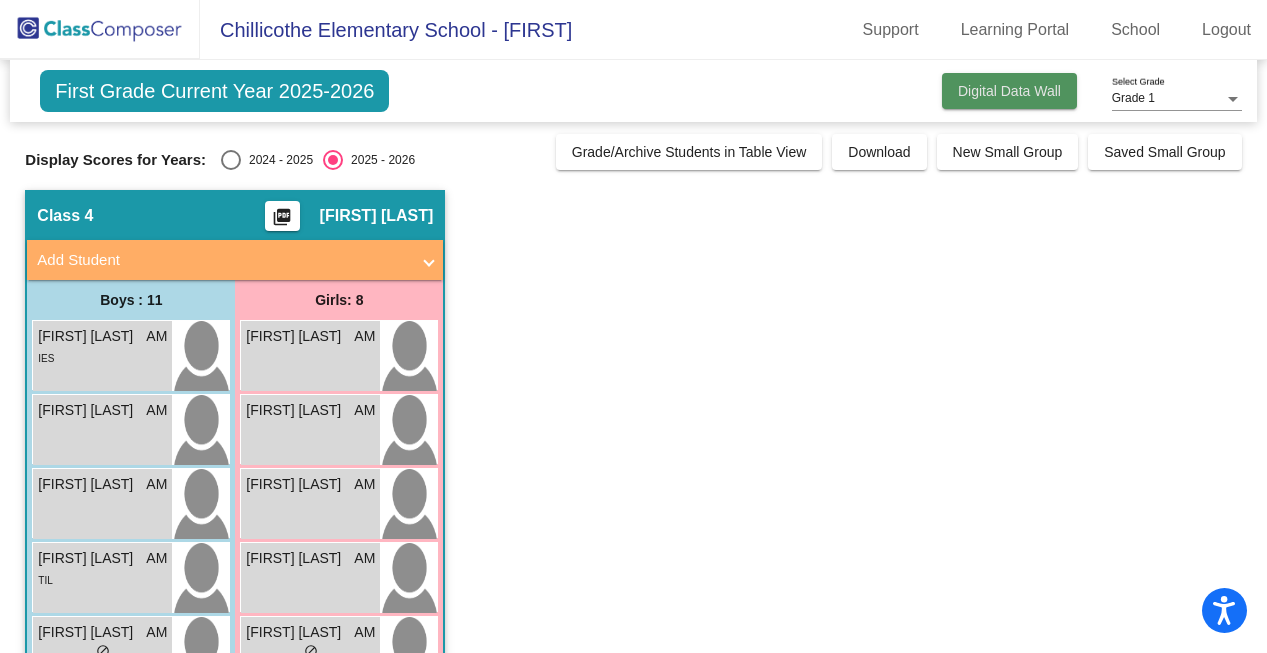 click on "Digital Data Wall" 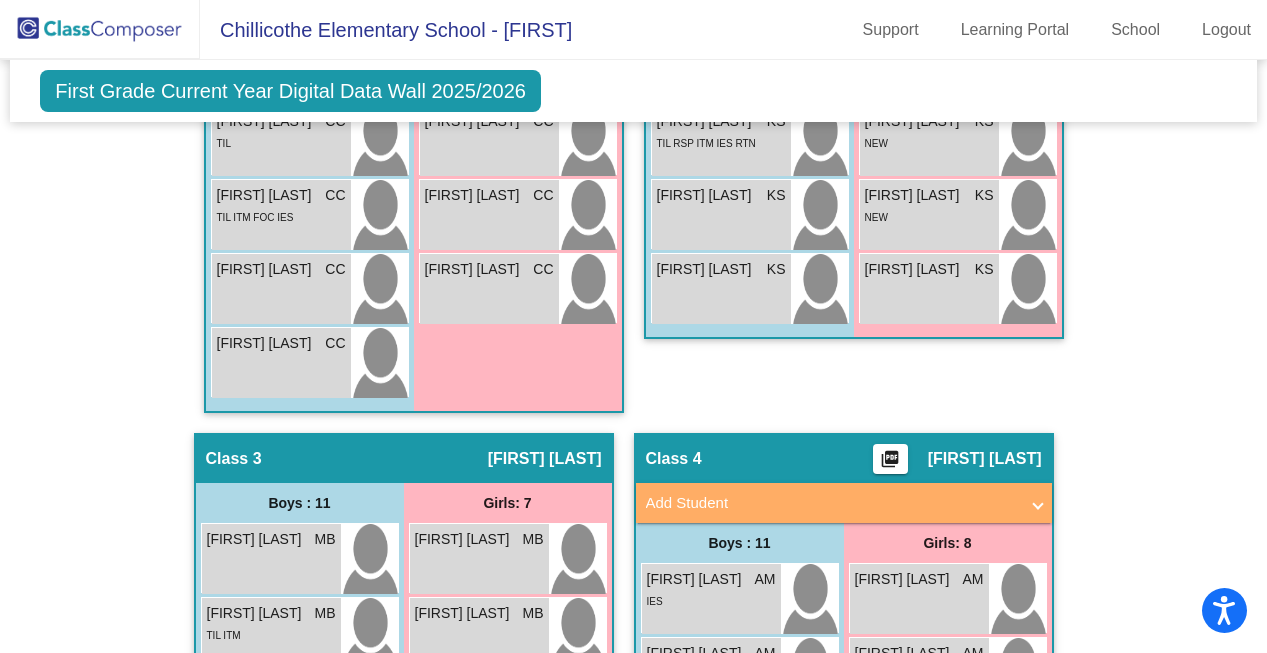 scroll, scrollTop: 1140, scrollLeft: 0, axis: vertical 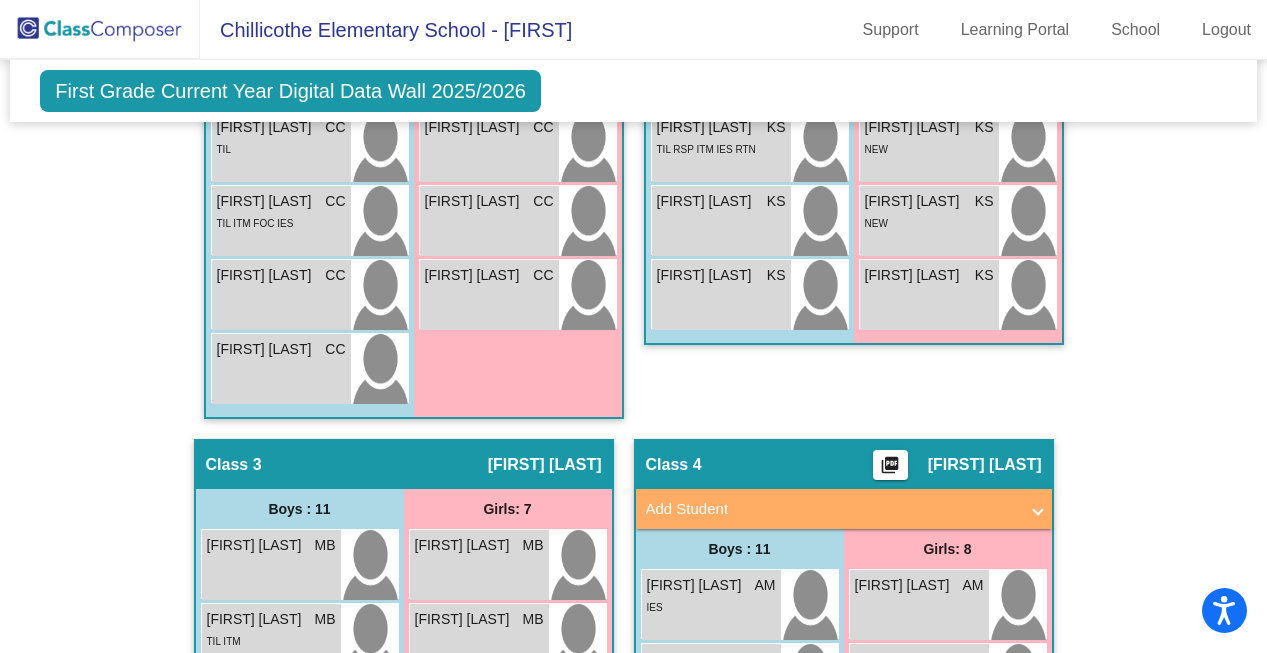 click on "[FIRST] [LAST]" 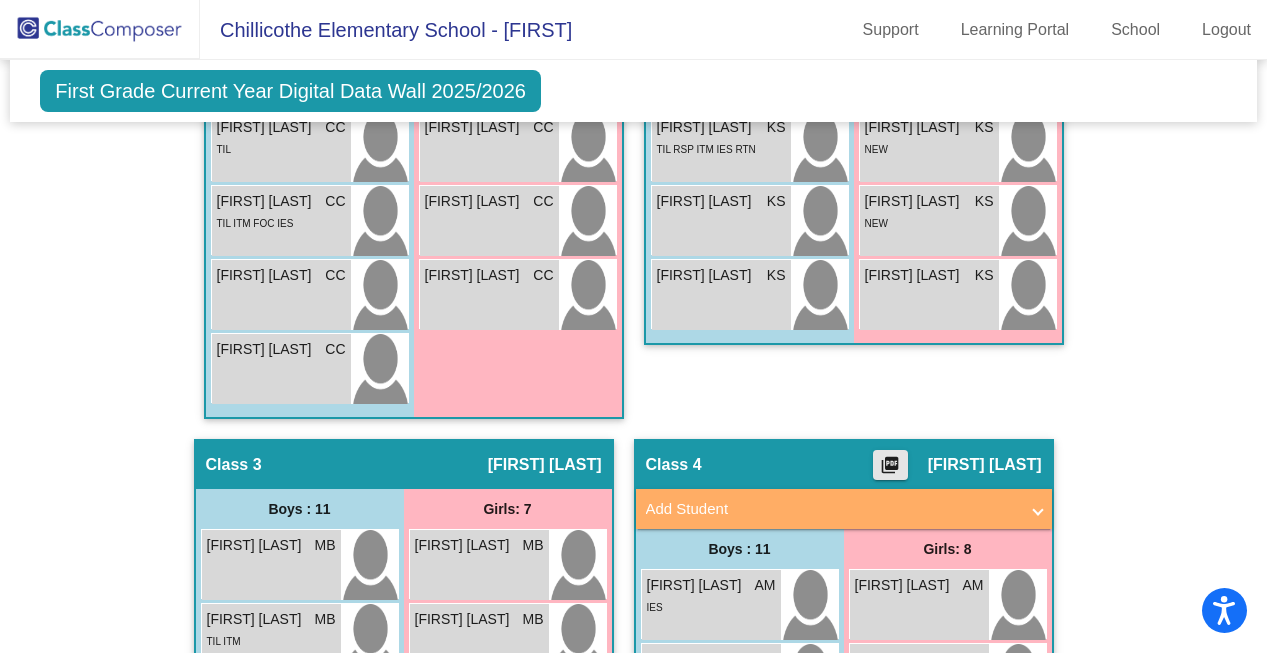 click on "picture_as_pdf" 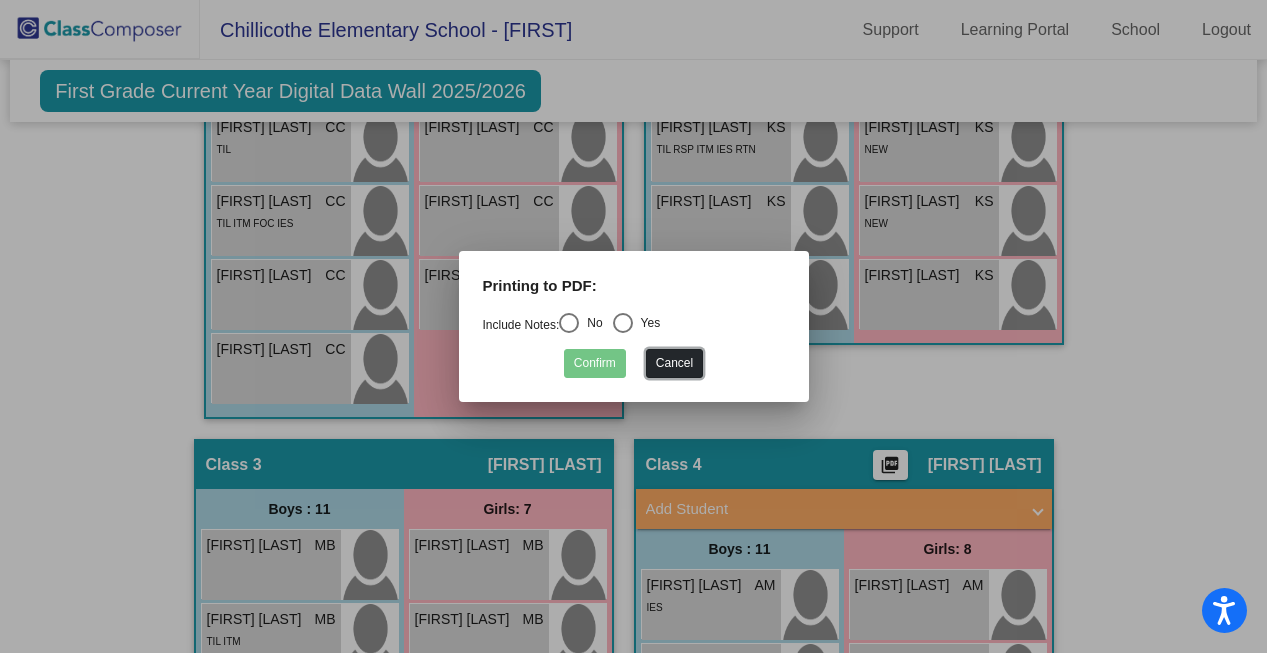 click on "Cancel" at bounding box center (674, 363) 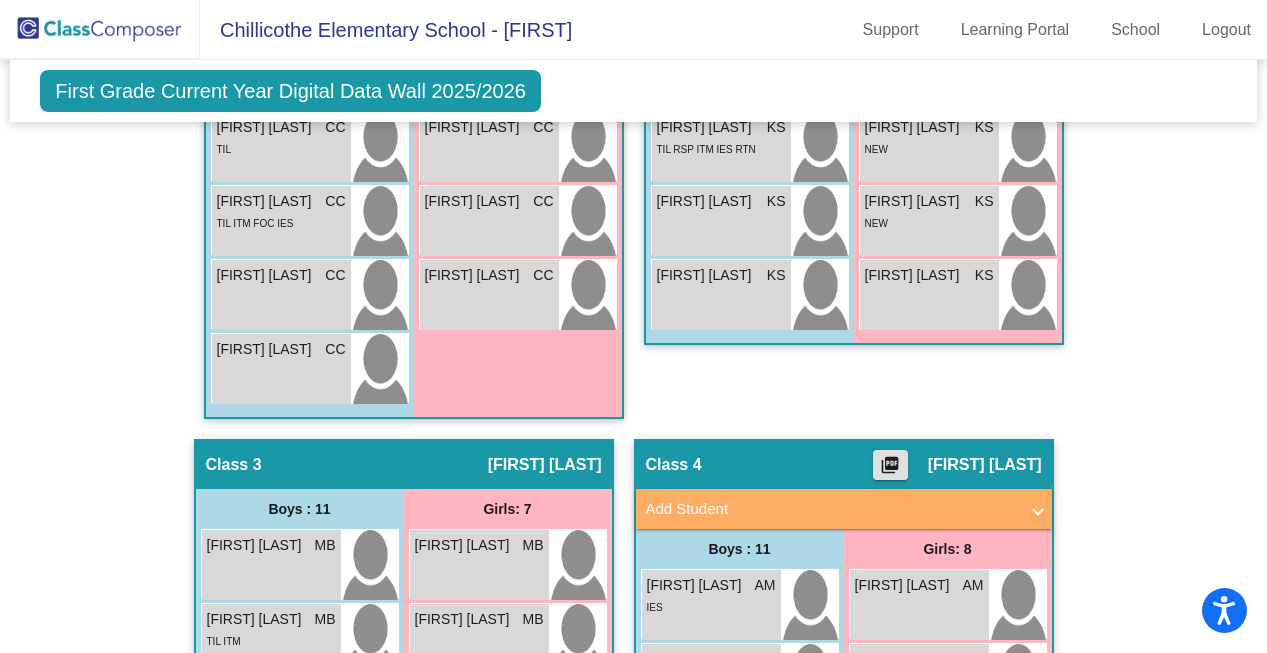click on "Add Student" at bounding box center (844, 509) 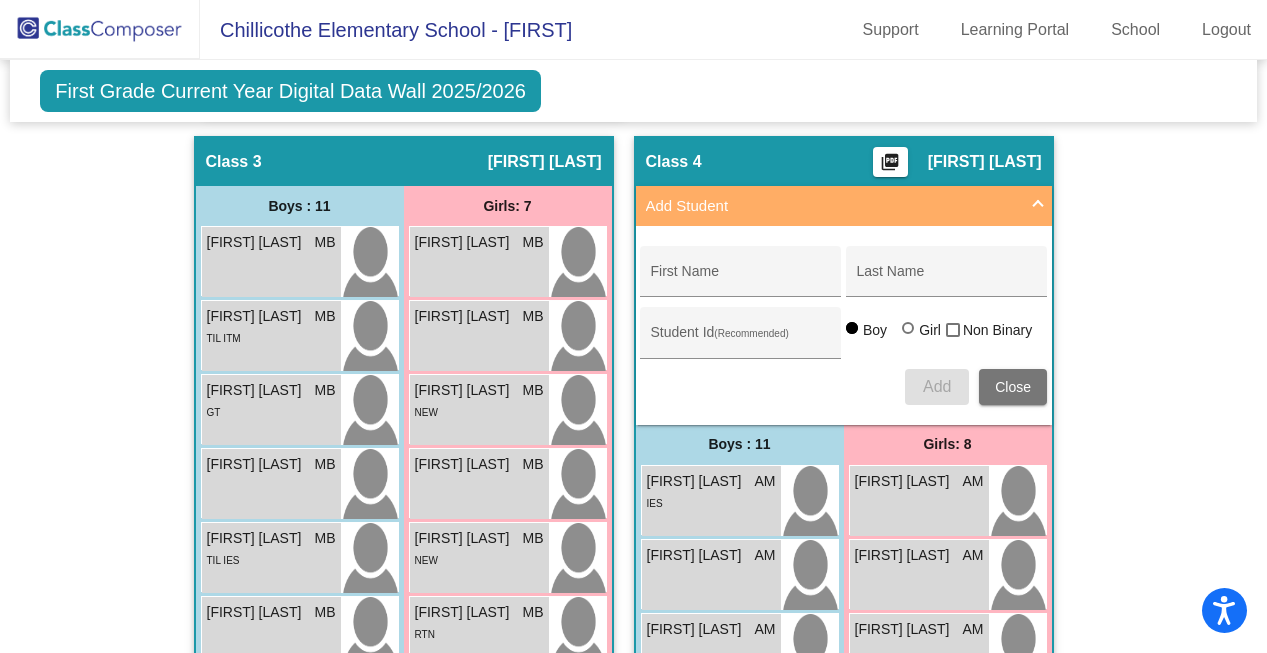 scroll, scrollTop: 1615, scrollLeft: 0, axis: vertical 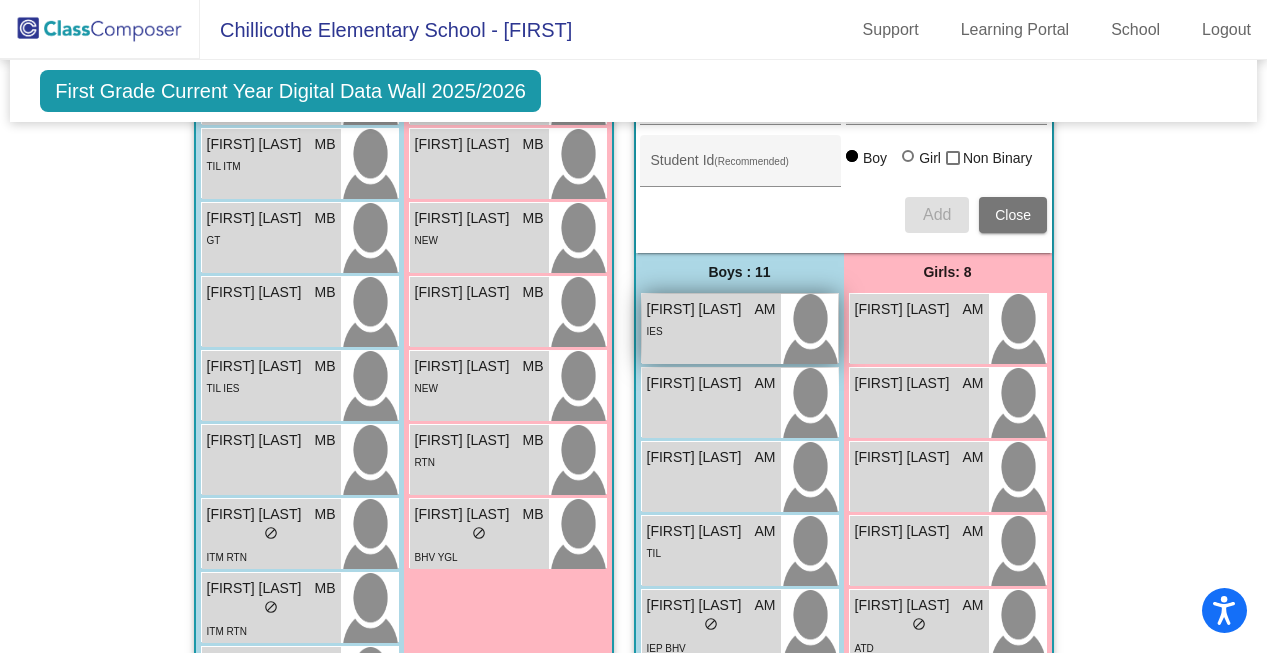 click on "[FIRST] [LAST] AM lock do_not_disturb_alt IES" at bounding box center (711, 329) 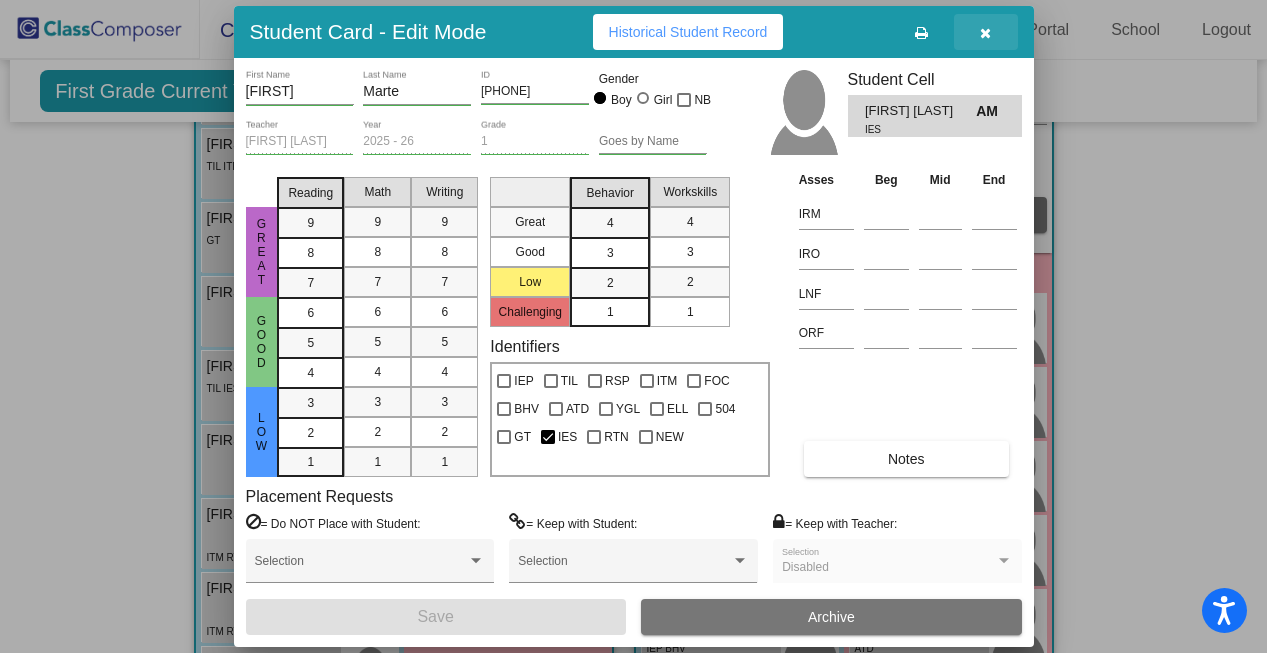 click at bounding box center [986, 32] 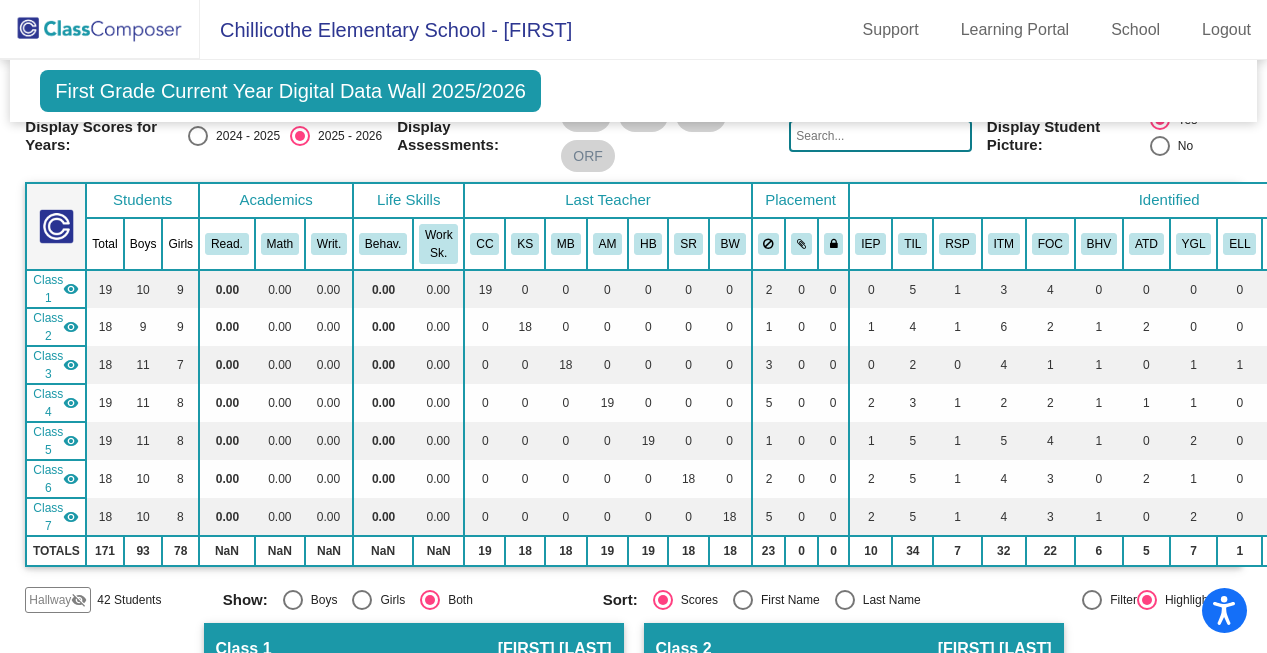 scroll, scrollTop: 0, scrollLeft: 0, axis: both 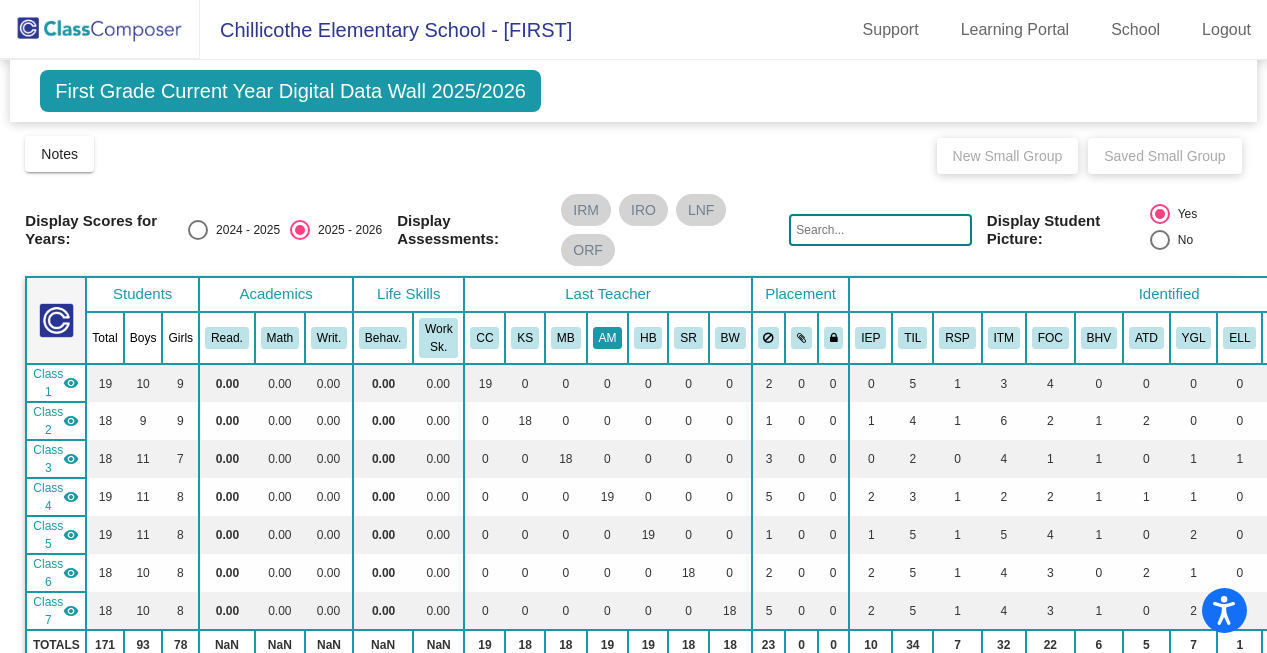 click on "AM" 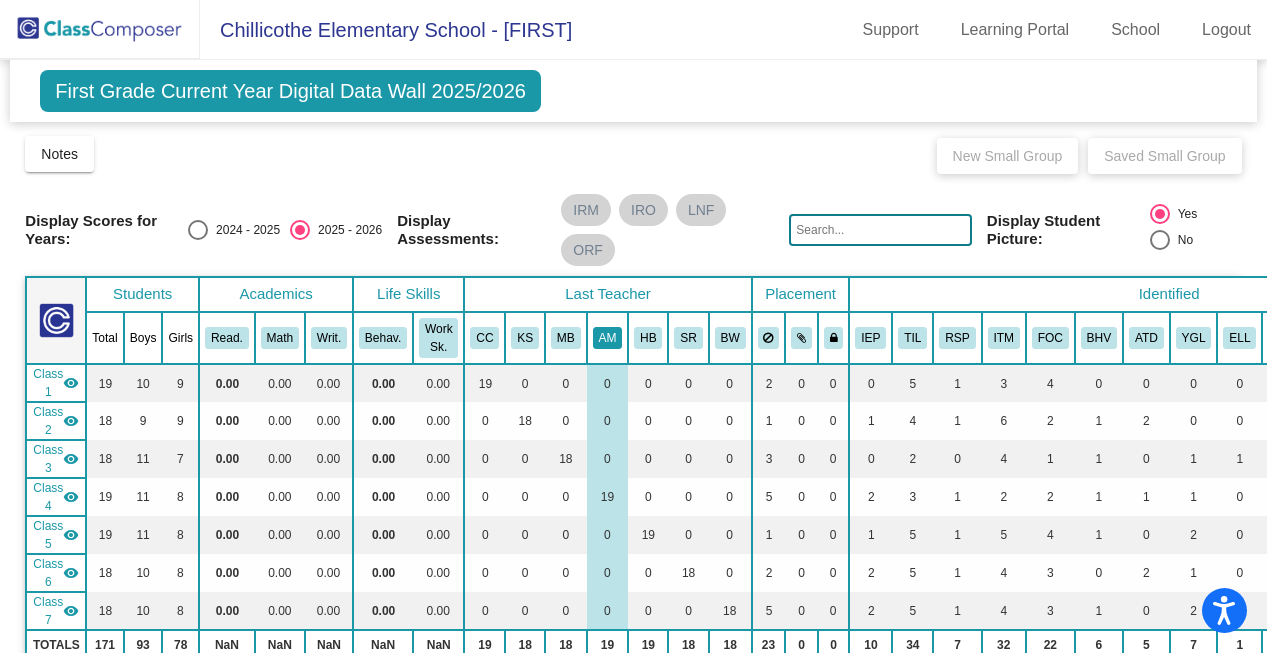 click on "AM" 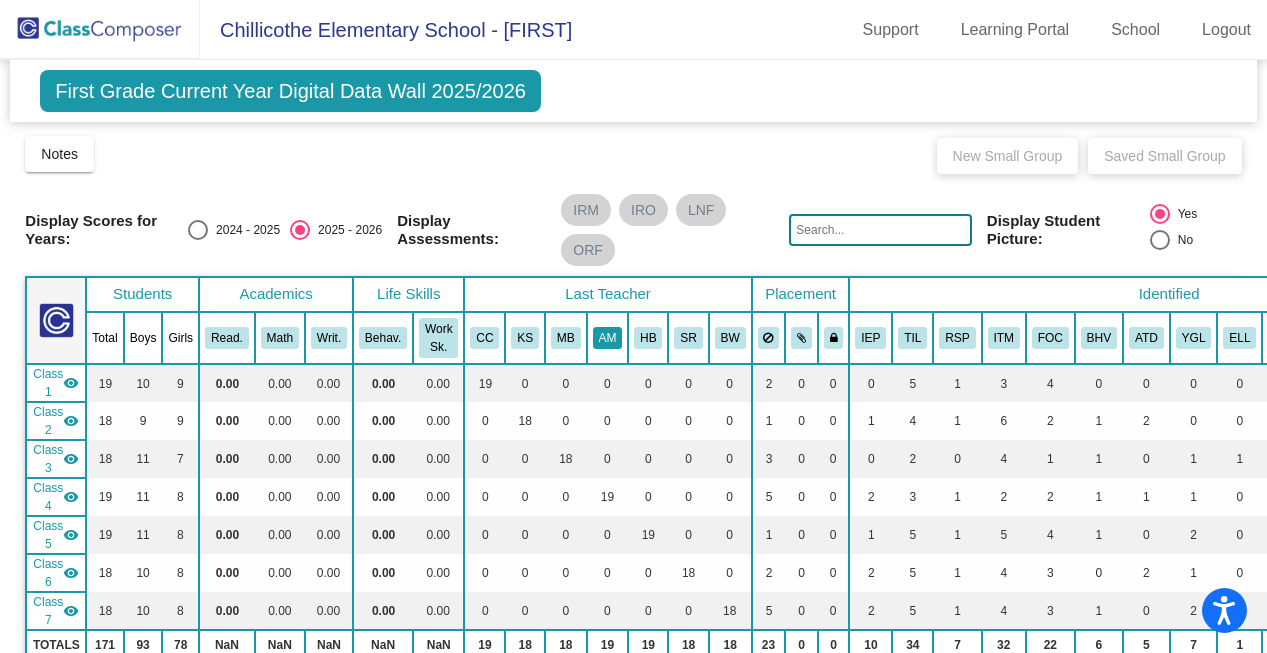 click on "AM" 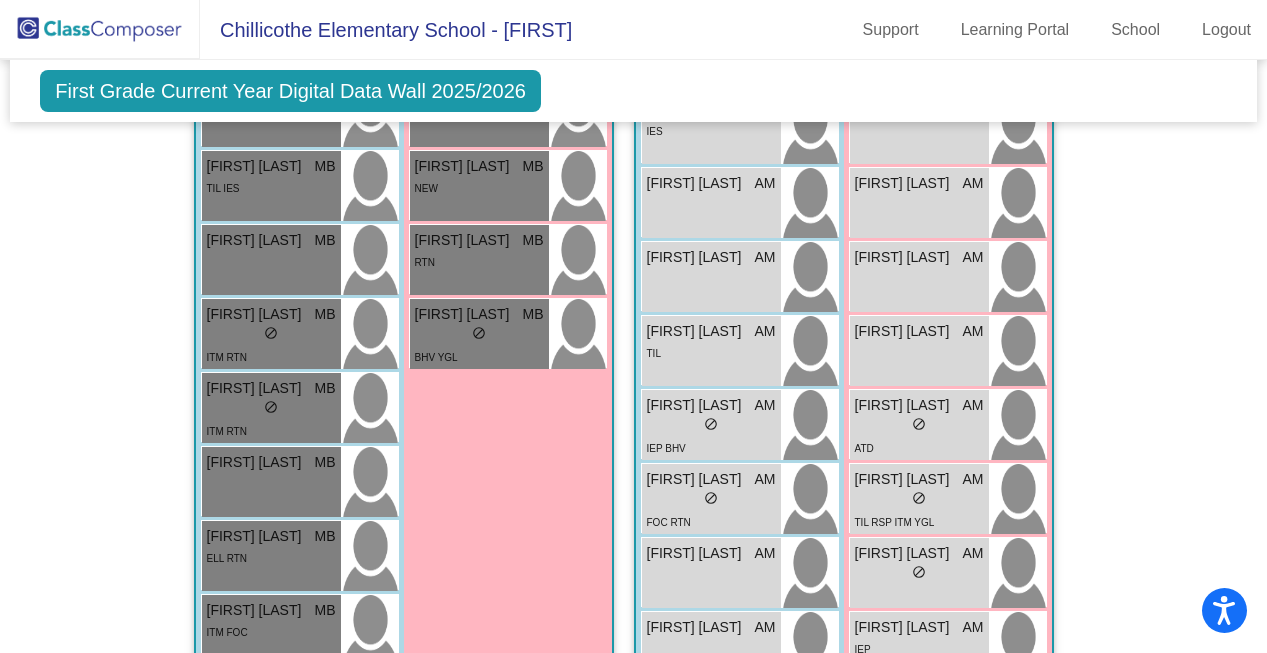 click on "Hallway   - Hallway Class  picture_as_pdf  Add Student  First Name Last Name Student Id  (Recommended)   Boy   Girl   Non Binary Add Close  Boys : 21  [FIRST] [LAST] lock do_not_disturb_alt [FIRST] [LAST] lock do_not_disturb_alt IEP NEW [FIRST] [LAST] lock do_not_disturb_alt [FIRST] [LAST] lock do_not_disturb_alt [FIRST] [LAST] lock do_not_disturb_alt [FIRST] [LAST] lock do_not_disturb_alt [FIRST] [LAST] lock do_not_disturb_alt [FIRST] [LAST] lock do_not_disturb_alt [FIRST] [LAST] lock do_not_disturb_alt [FIRST] [LAST] lock do_not_disturb_alt [FIRST] [LAST] lock do_not_disturb_alt [FIRST] [LAST] lock do_not_disturb_alt [FIRST] [LAST] lock do_not_disturb_alt [FIRST] [LAST] lock do_not_disturb_alt [FIRST] [LAST] lock do_not_disturb_alt [FIRST] [LAST] lock do_not_disturb_alt [FIRST] [LAST] lock do_not_disturb_alt [FIRST] [LAST] lock do_not_disturb_alt [FIRST] [LAST] lock do_not_disturb_alt [FIRST] [LAST] lock do_not_disturb_alt [FIRST] [LAST] lock do_not_disturb_alt Girls: 21" 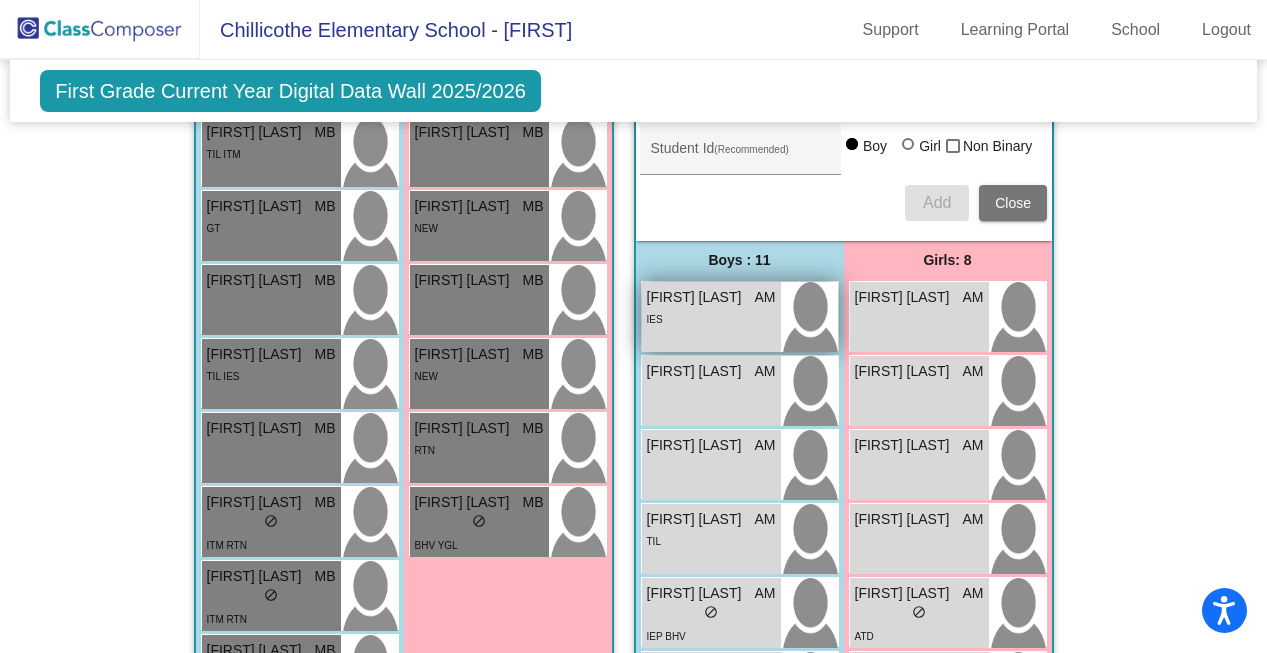 scroll, scrollTop: 1628, scrollLeft: 0, axis: vertical 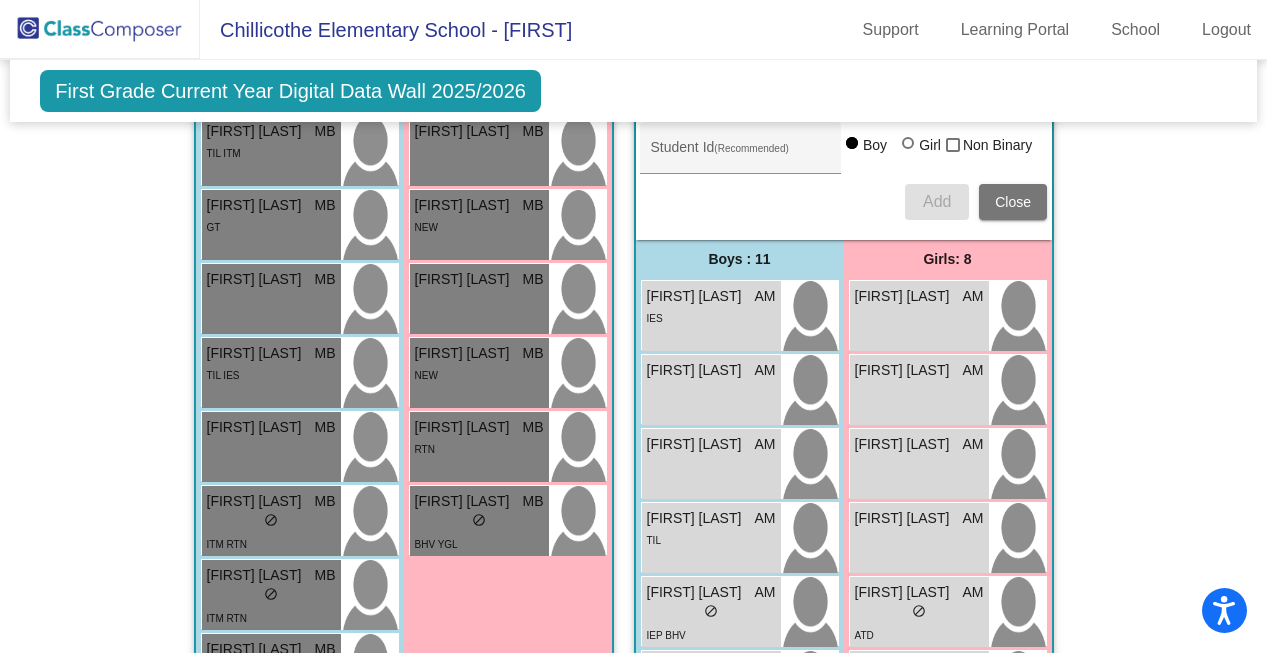 click on "Boys : 11" at bounding box center [0, 0] 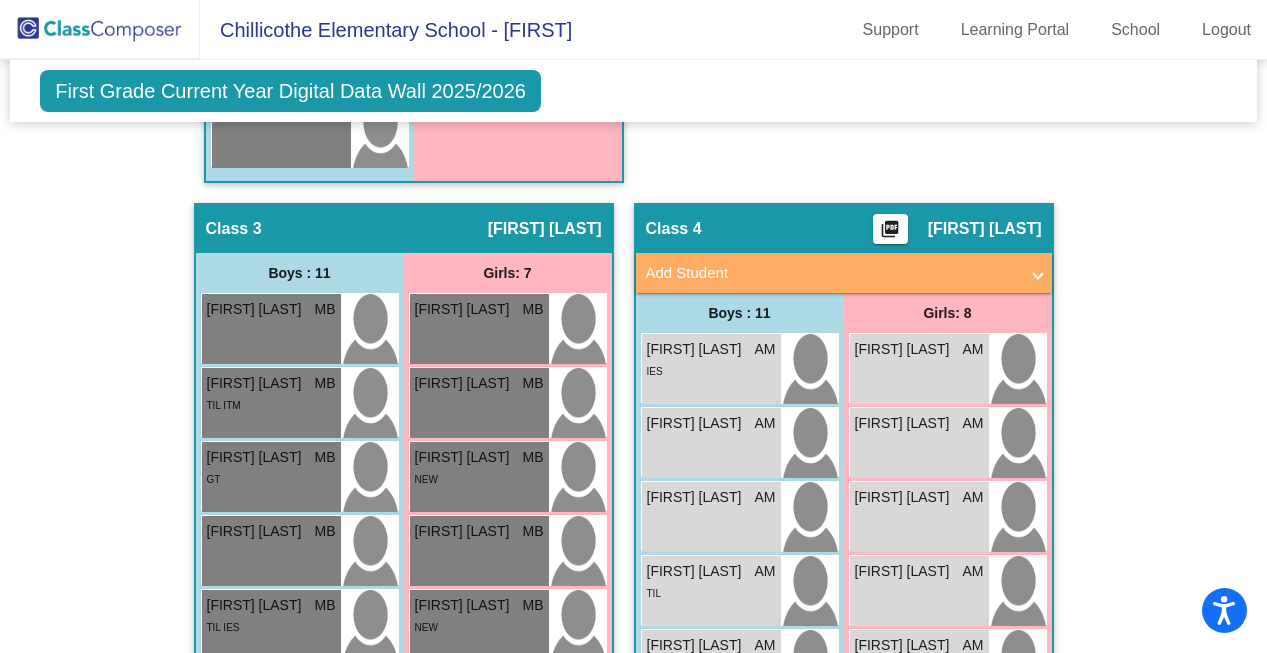 scroll, scrollTop: 1390, scrollLeft: 0, axis: vertical 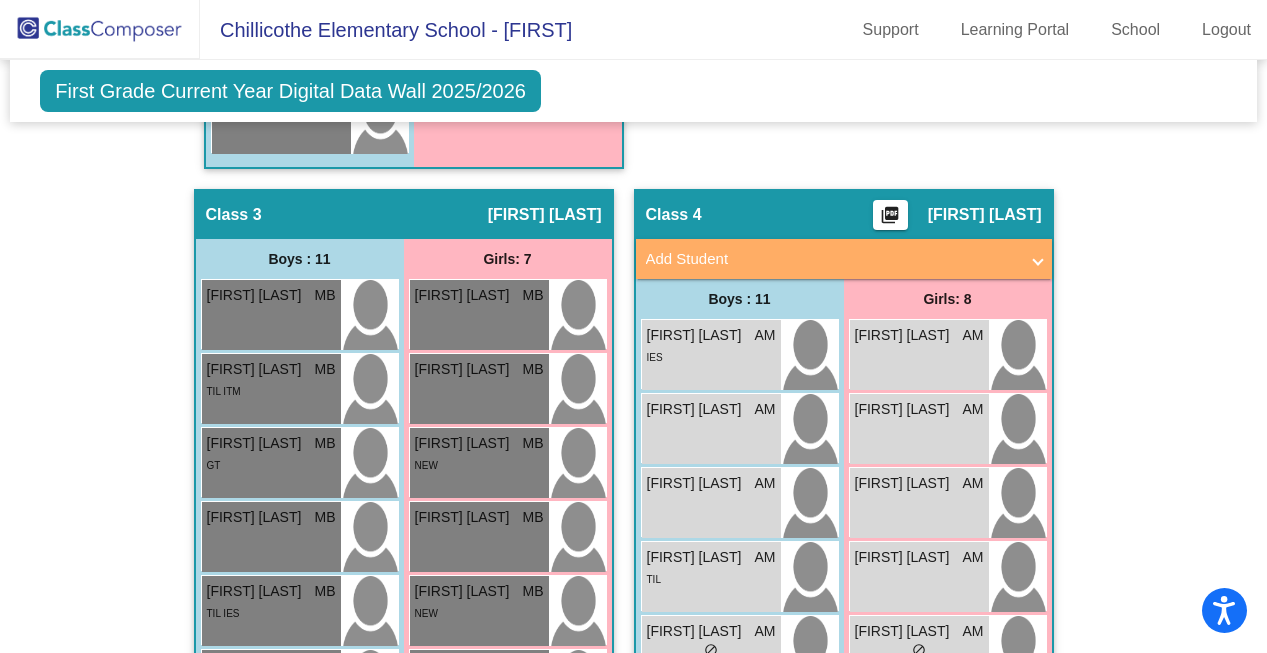 click at bounding box center (1038, 259) 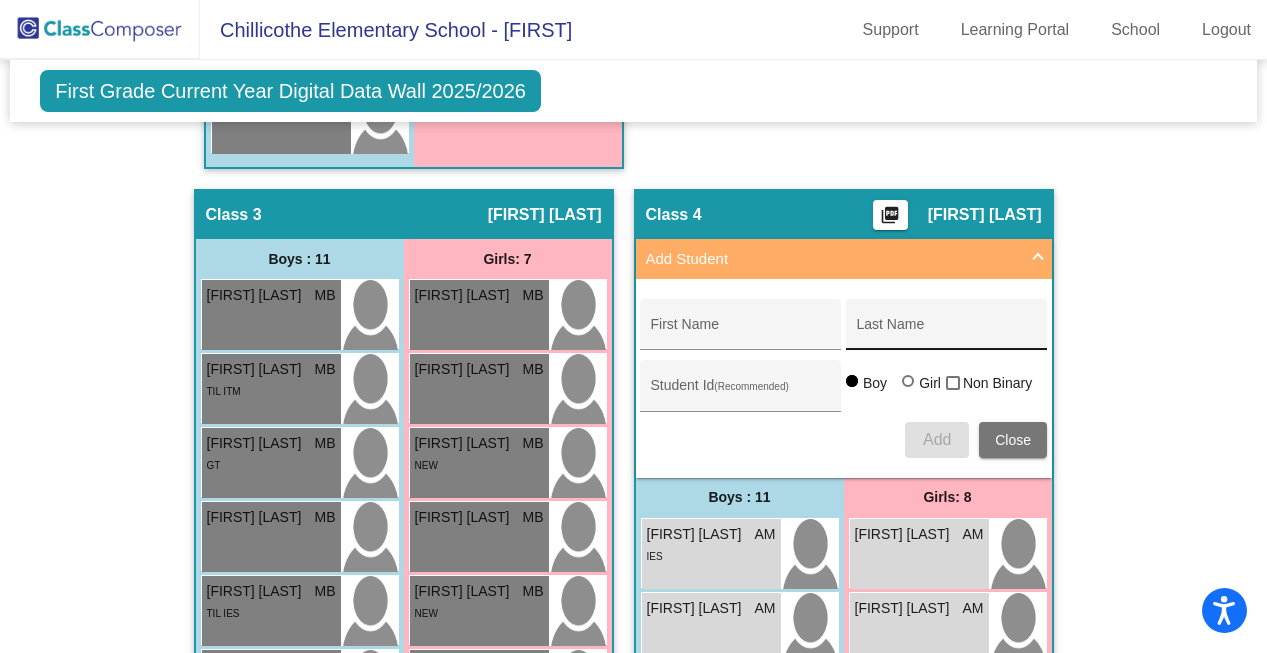 click on "Last Name" at bounding box center (947, 330) 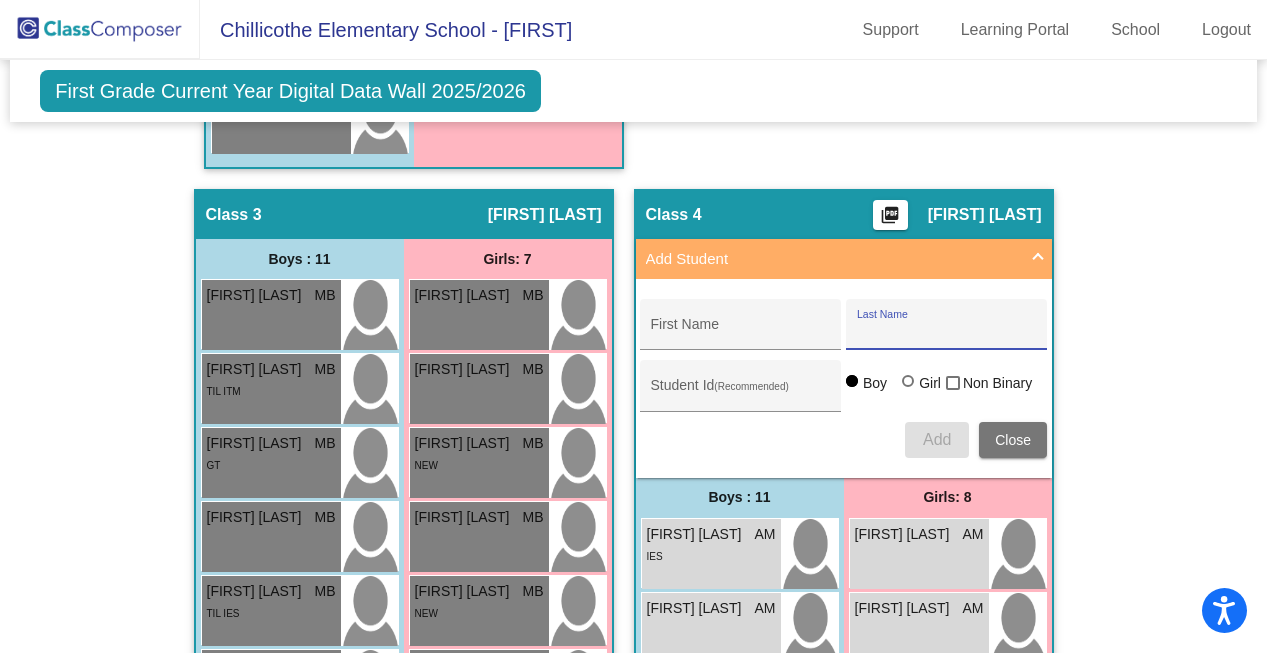 click on "Last Name" at bounding box center (947, 330) 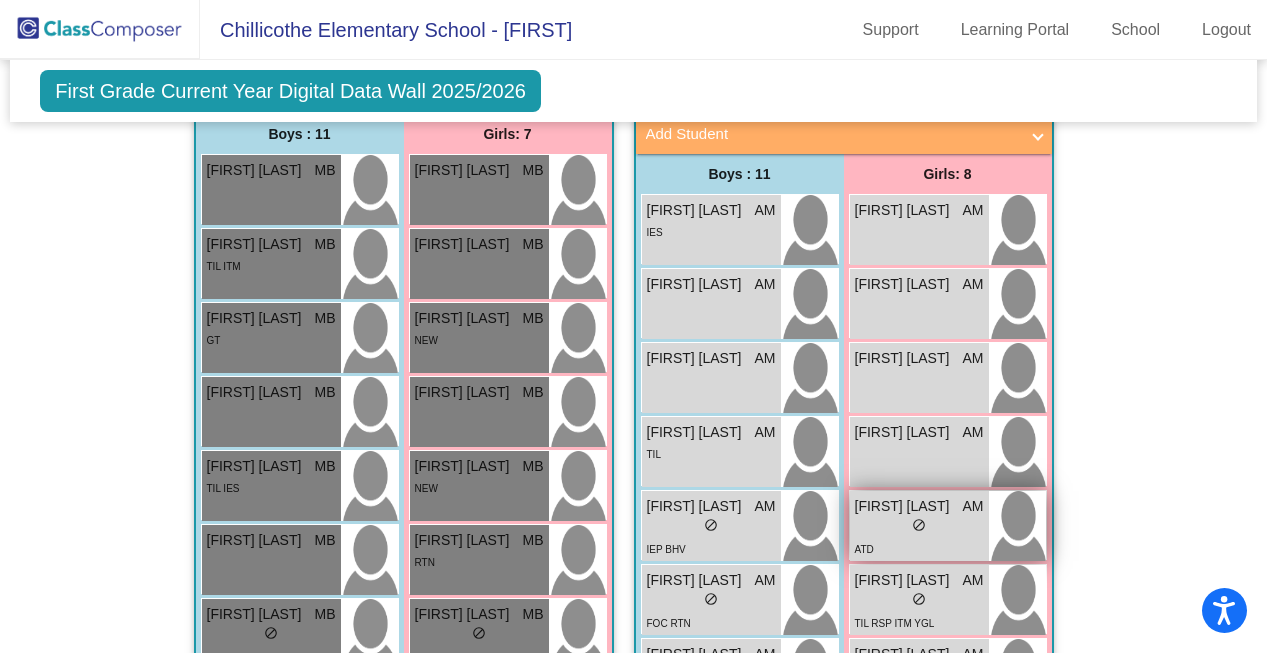 scroll, scrollTop: 1513, scrollLeft: 0, axis: vertical 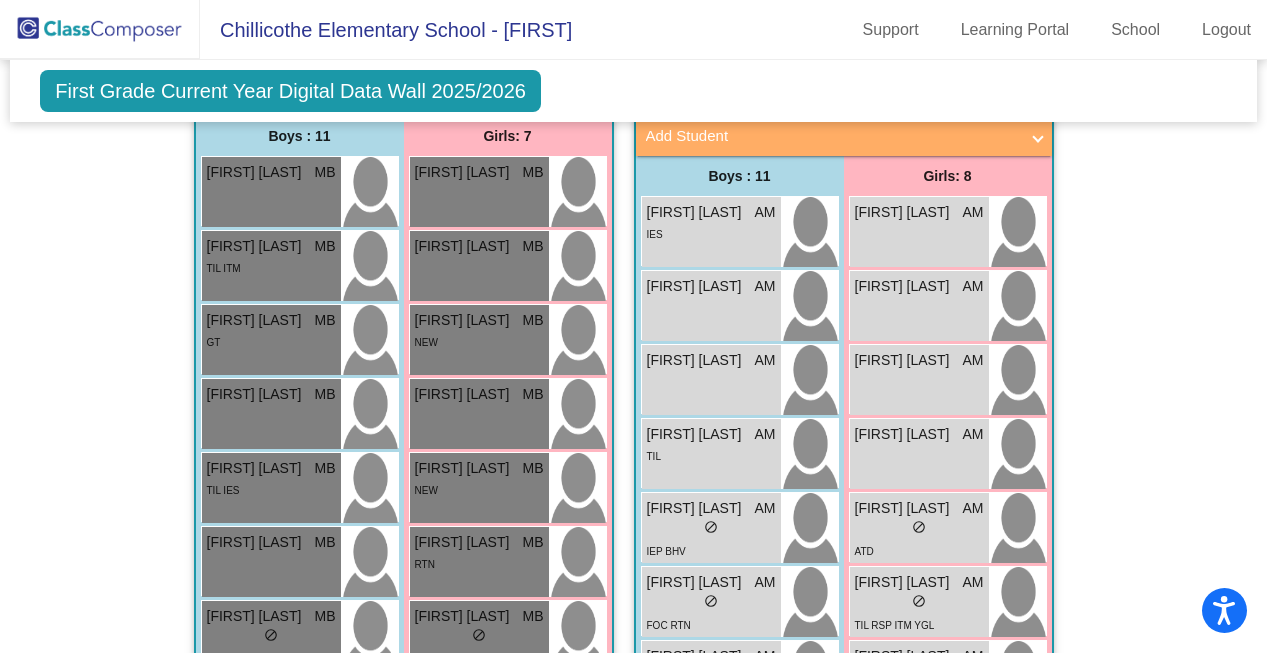 click on "Boys : 11" at bounding box center [0, 0] 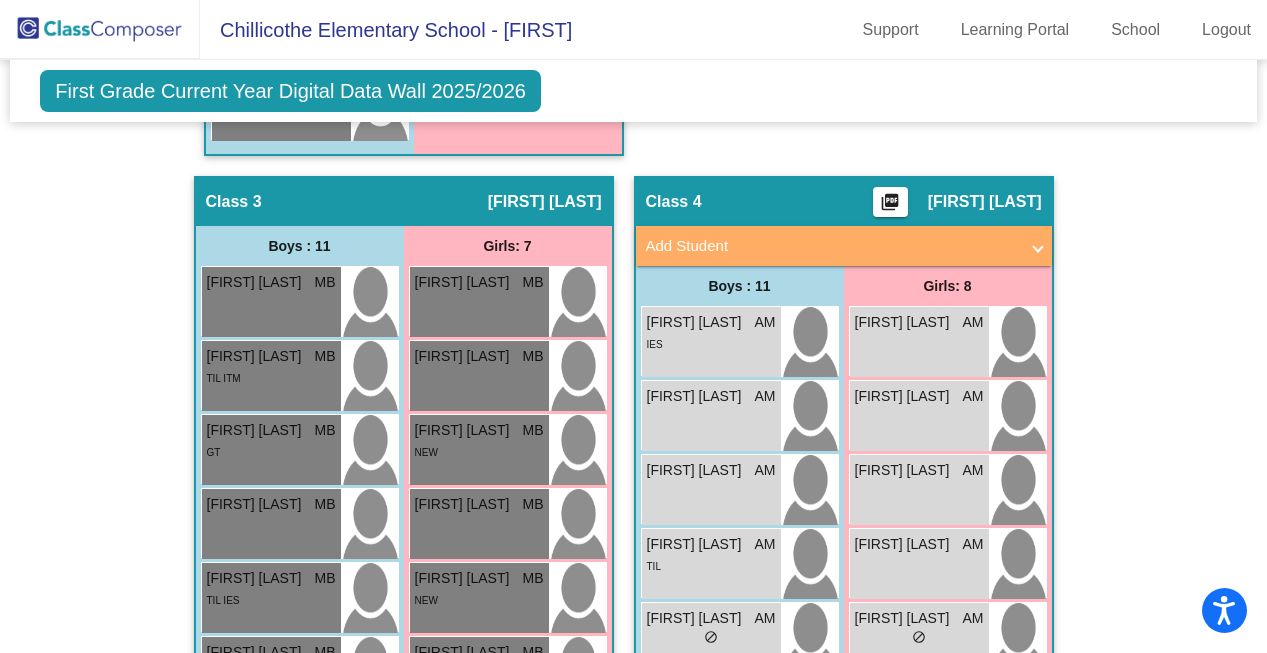 scroll, scrollTop: 1404, scrollLeft: 0, axis: vertical 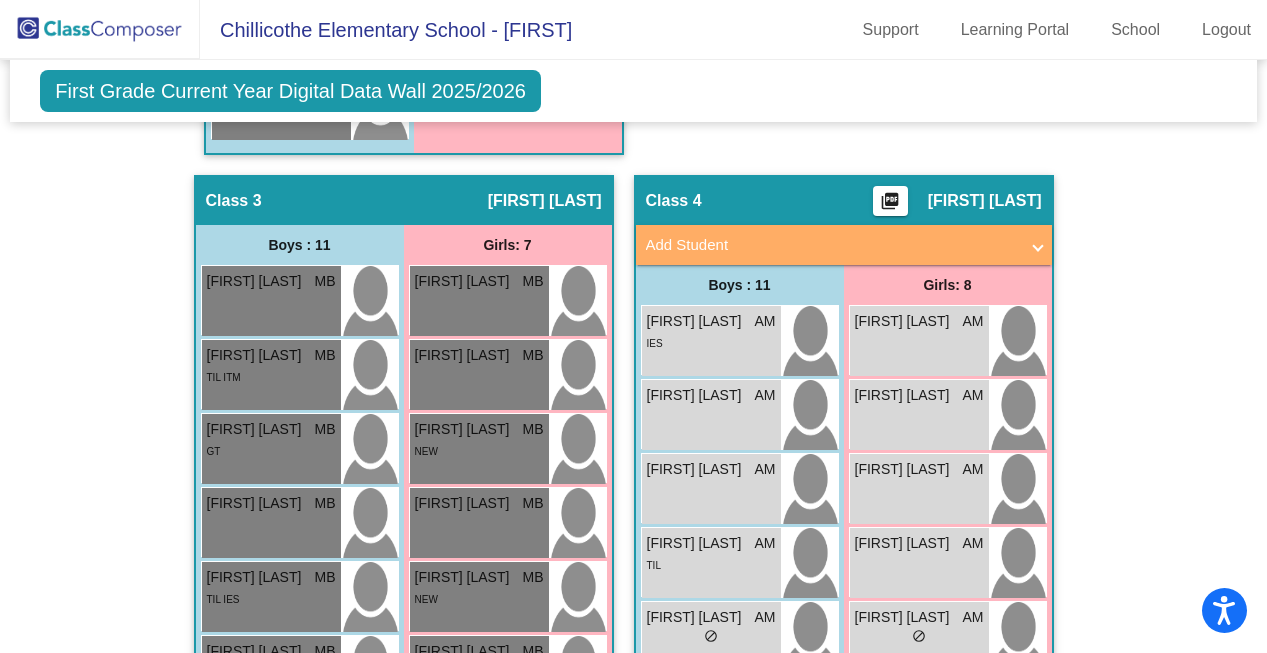 click on "[FIRST] [LAST]" 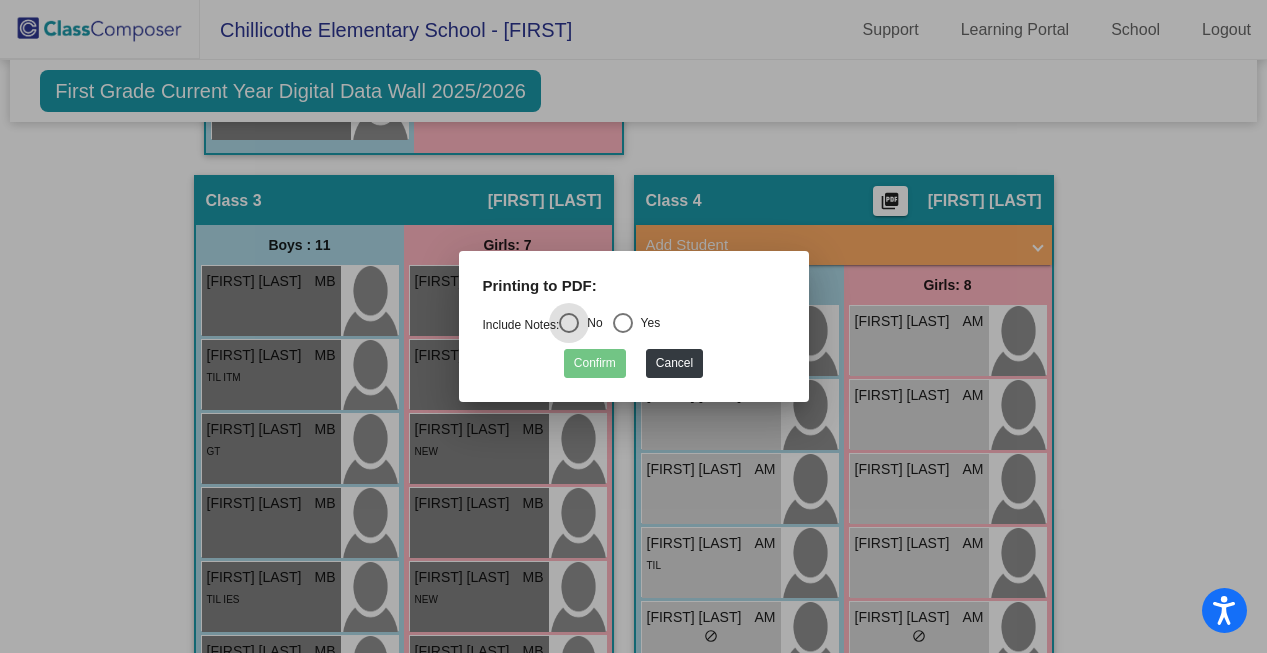 click at bounding box center (623, 323) 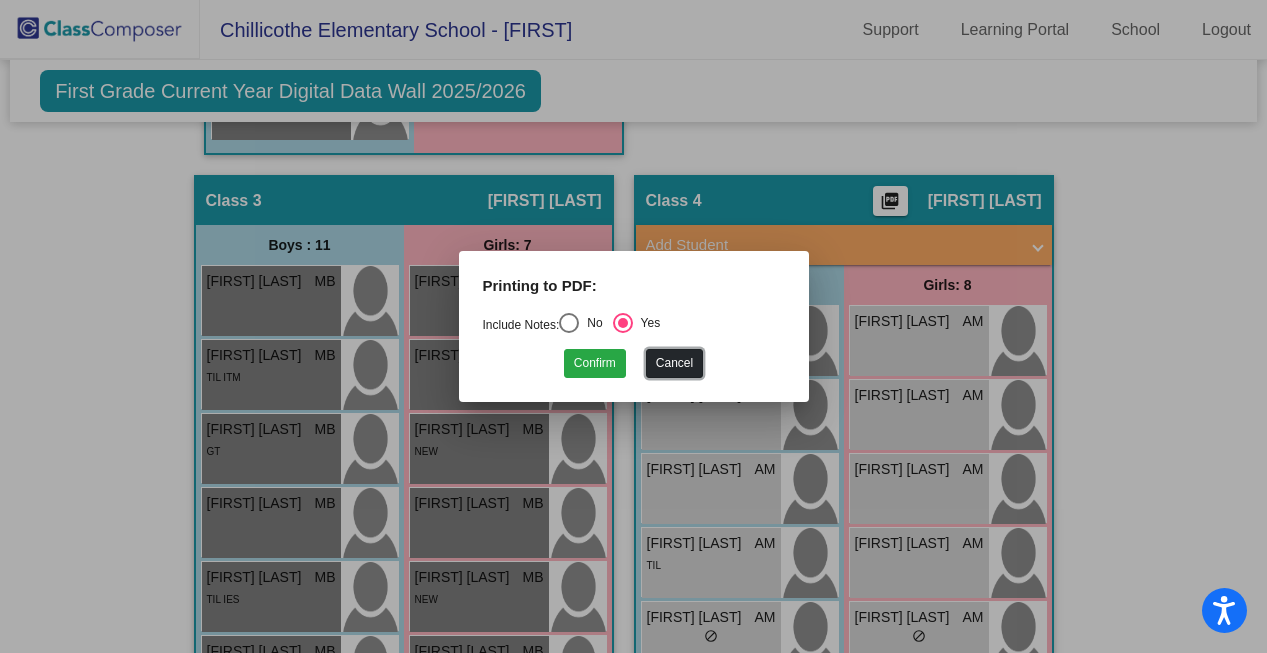 click on "Cancel" at bounding box center (674, 363) 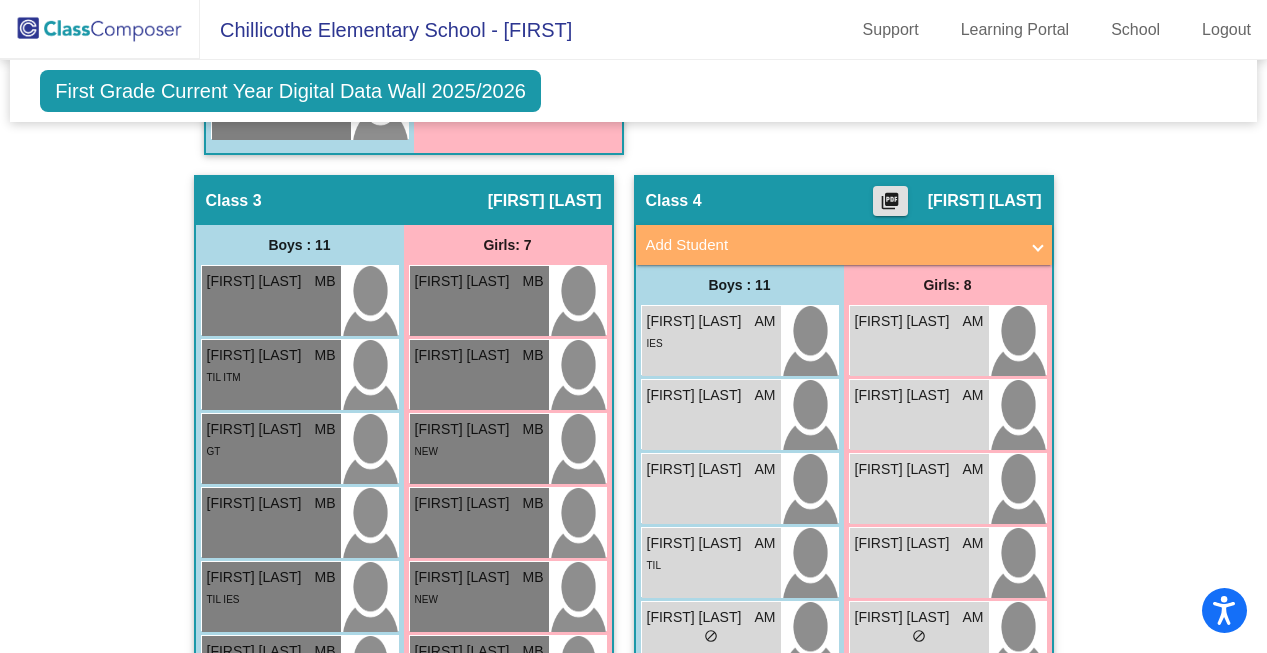 click on "[FIRST] [LAST]" 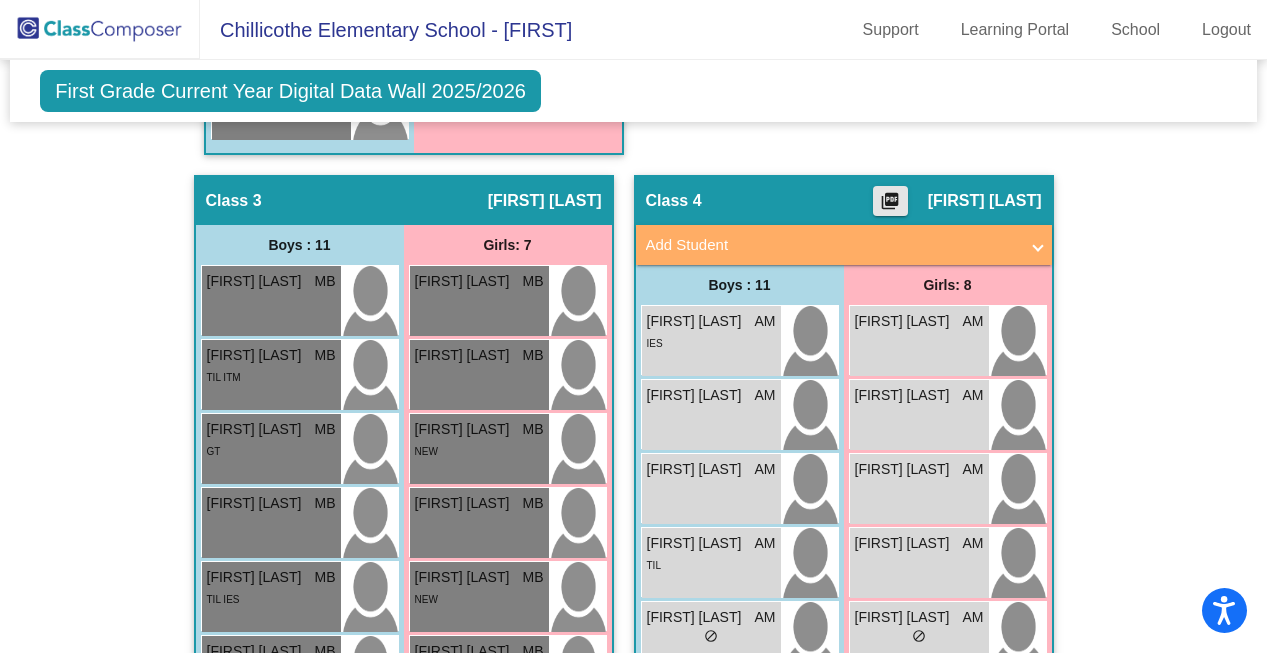 click on "picture_as_pdf" 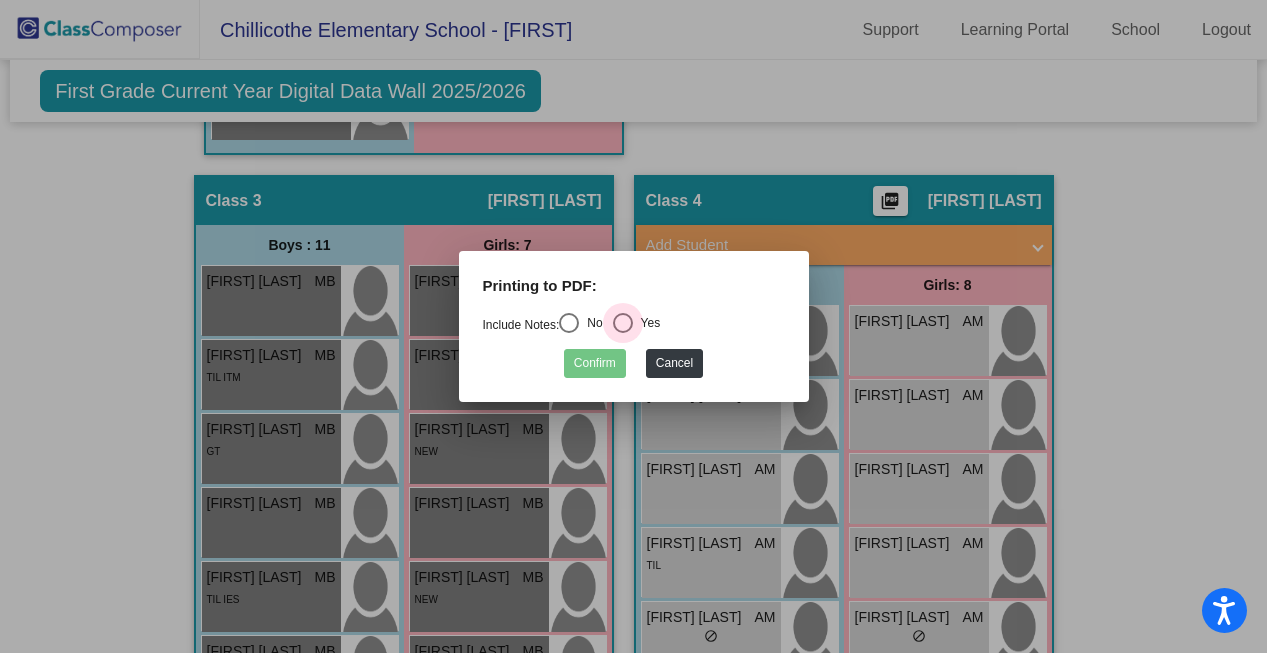 click at bounding box center [623, 323] 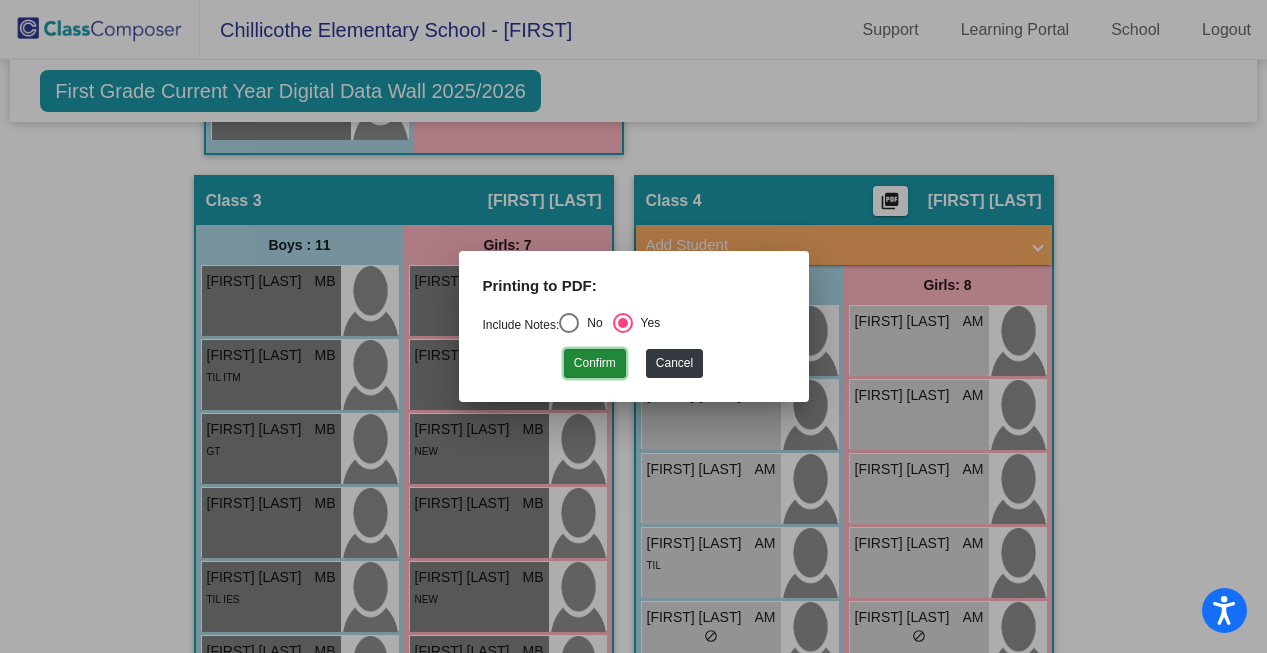 click on "Confirm" at bounding box center [595, 363] 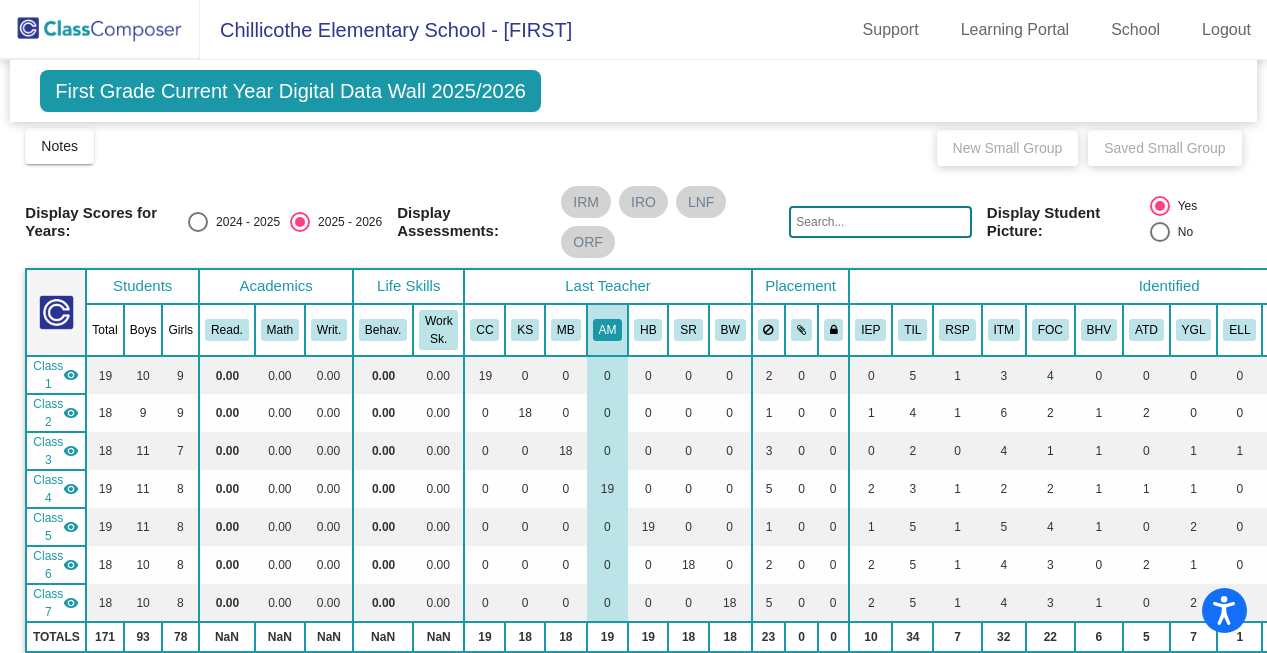 scroll, scrollTop: 0, scrollLeft: 0, axis: both 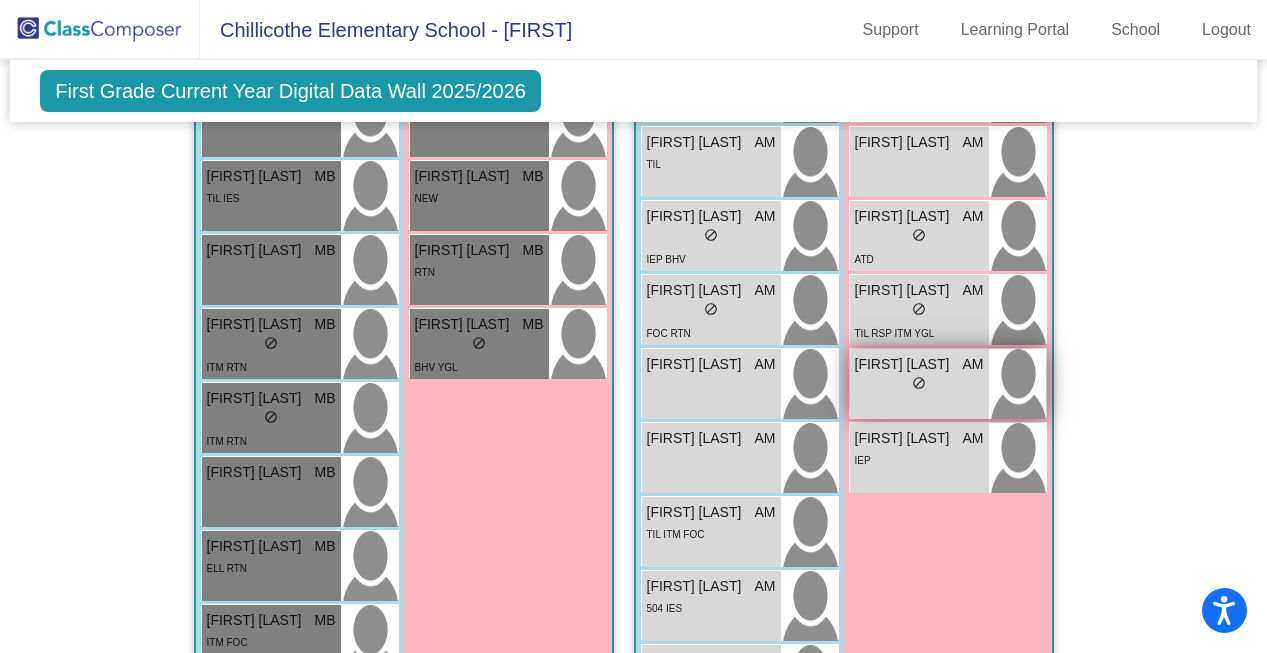 click on "lock do_not_disturb_alt" at bounding box center [919, 385] 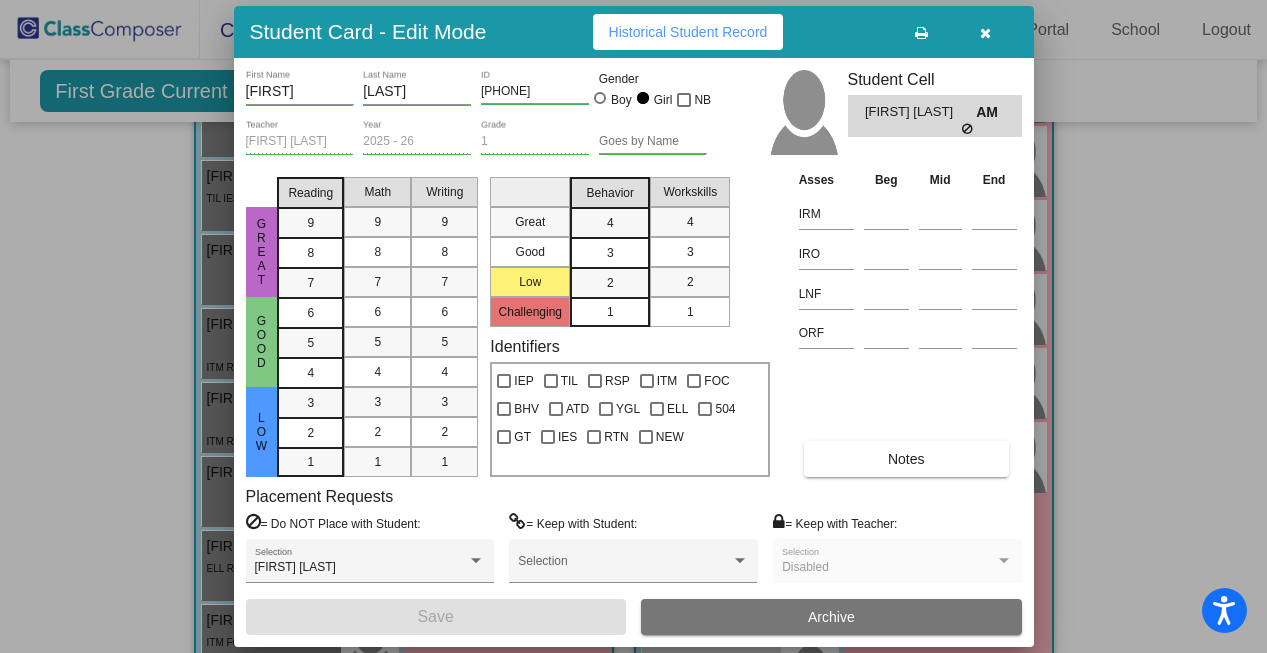 scroll, scrollTop: 0, scrollLeft: 0, axis: both 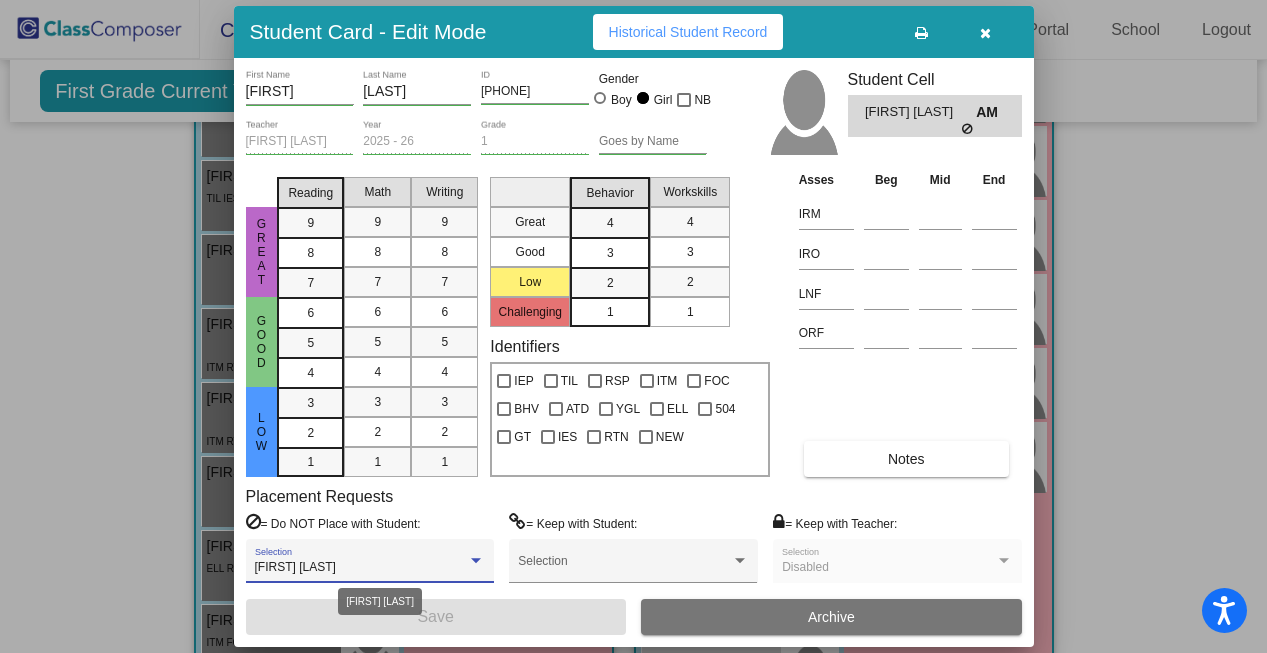click at bounding box center [476, 561] 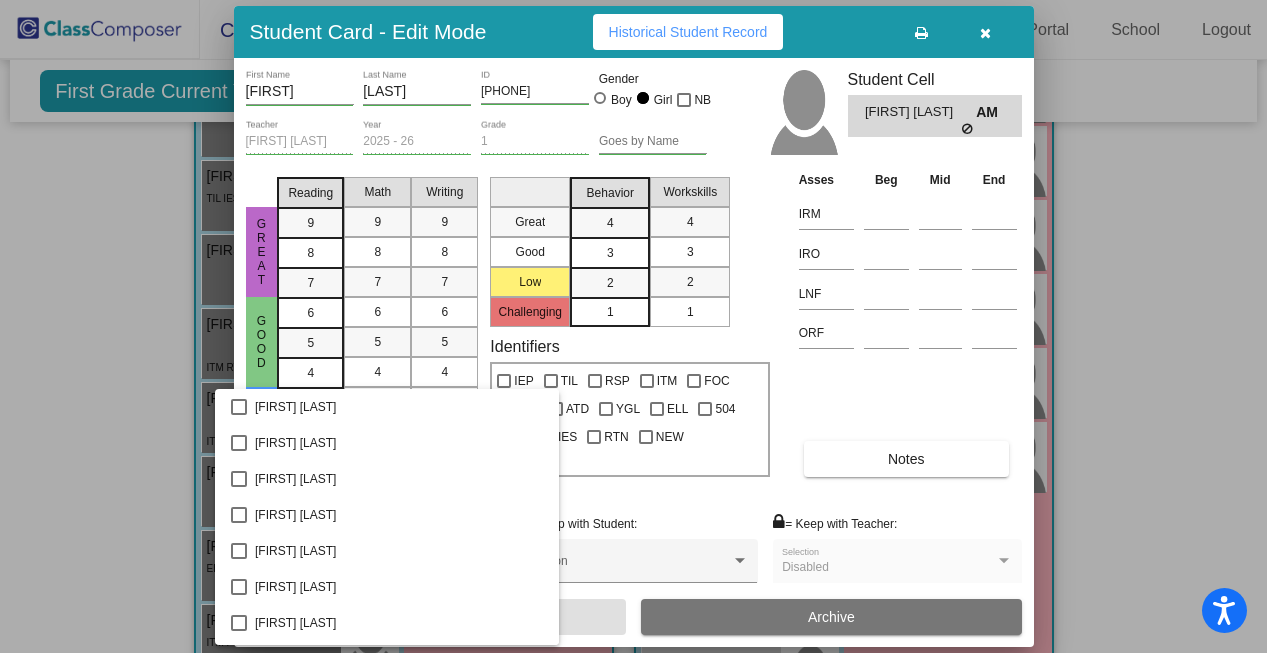 scroll, scrollTop: 4555, scrollLeft: 0, axis: vertical 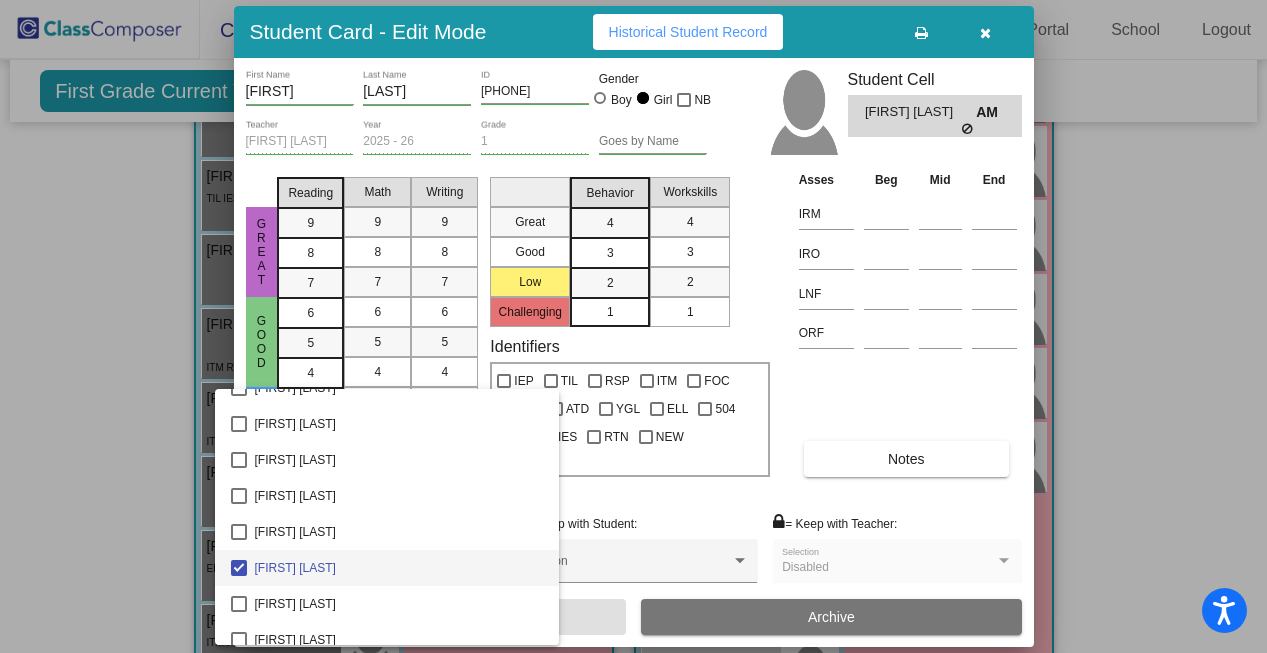 click at bounding box center [633, 326] 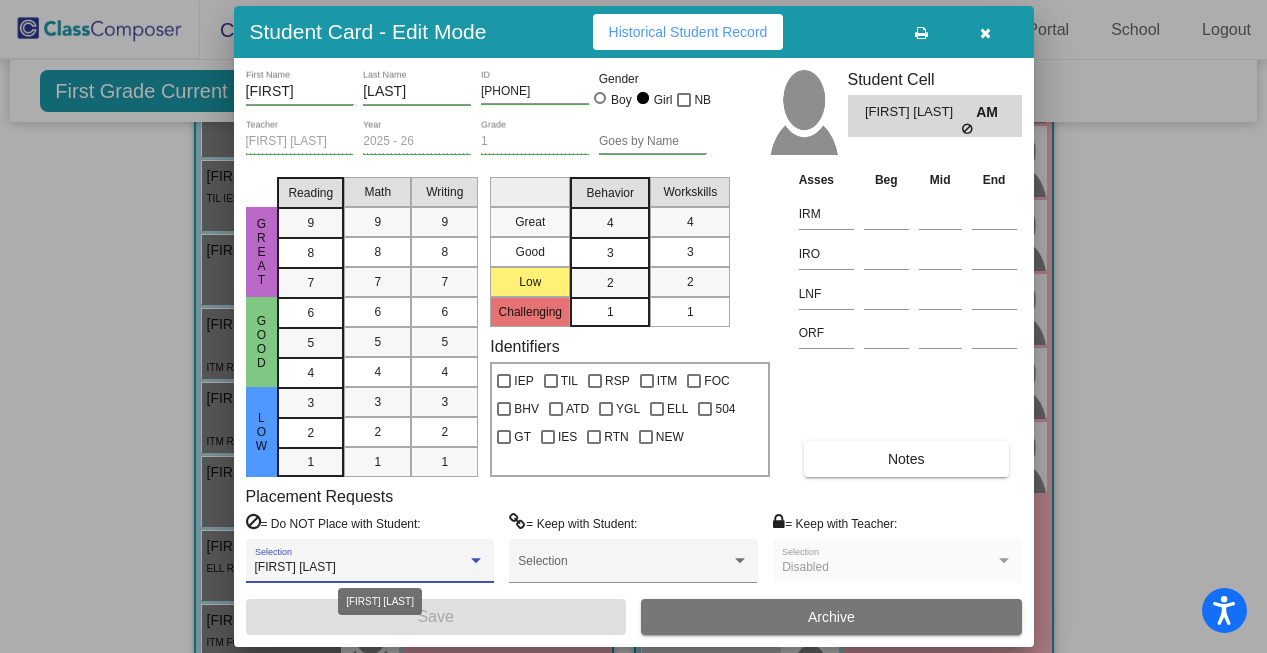 click at bounding box center (476, 561) 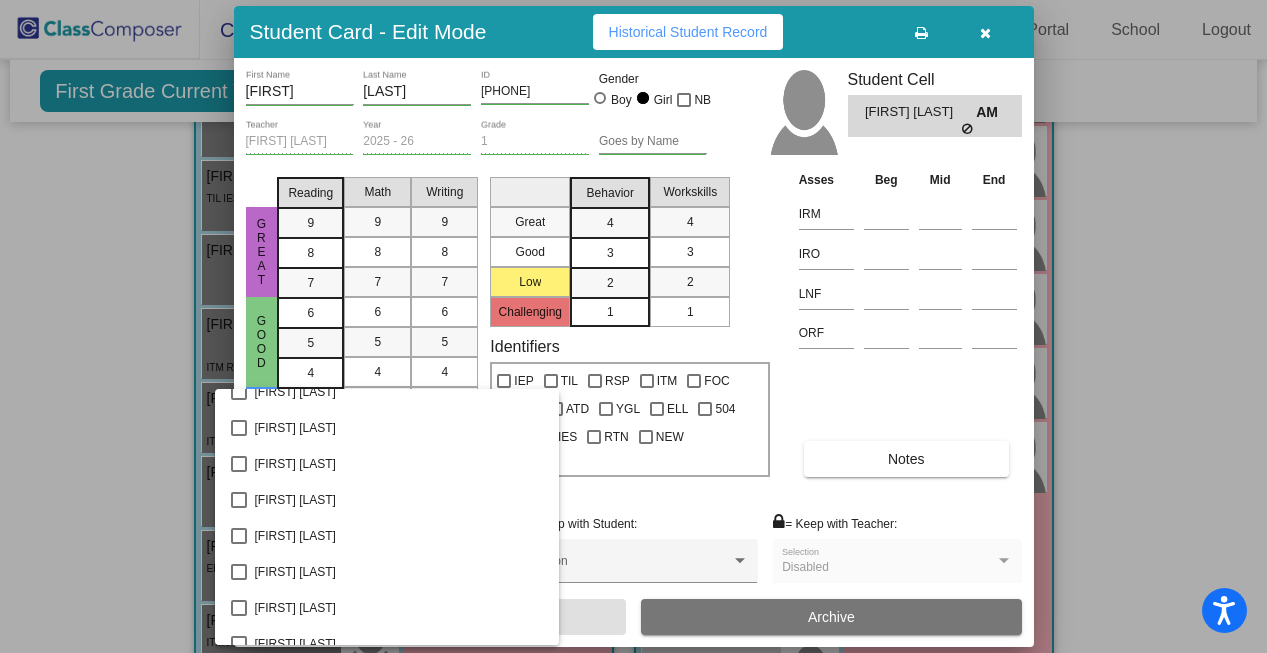 scroll, scrollTop: 0, scrollLeft: 0, axis: both 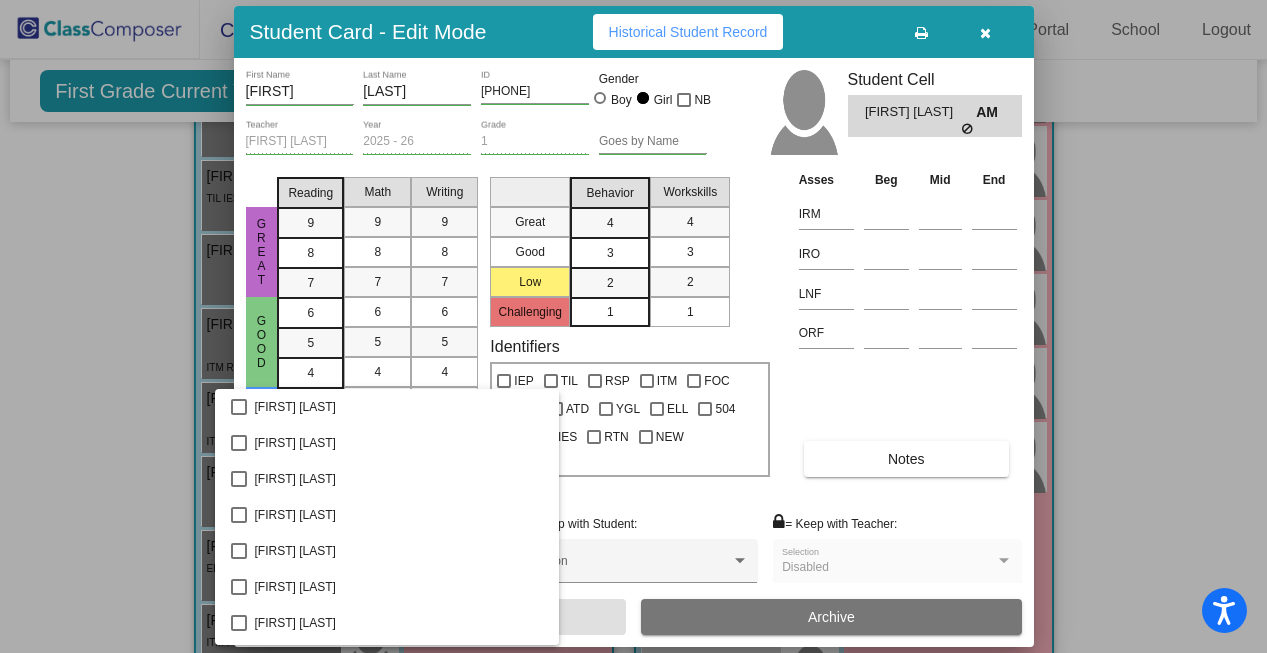 click at bounding box center (633, 326) 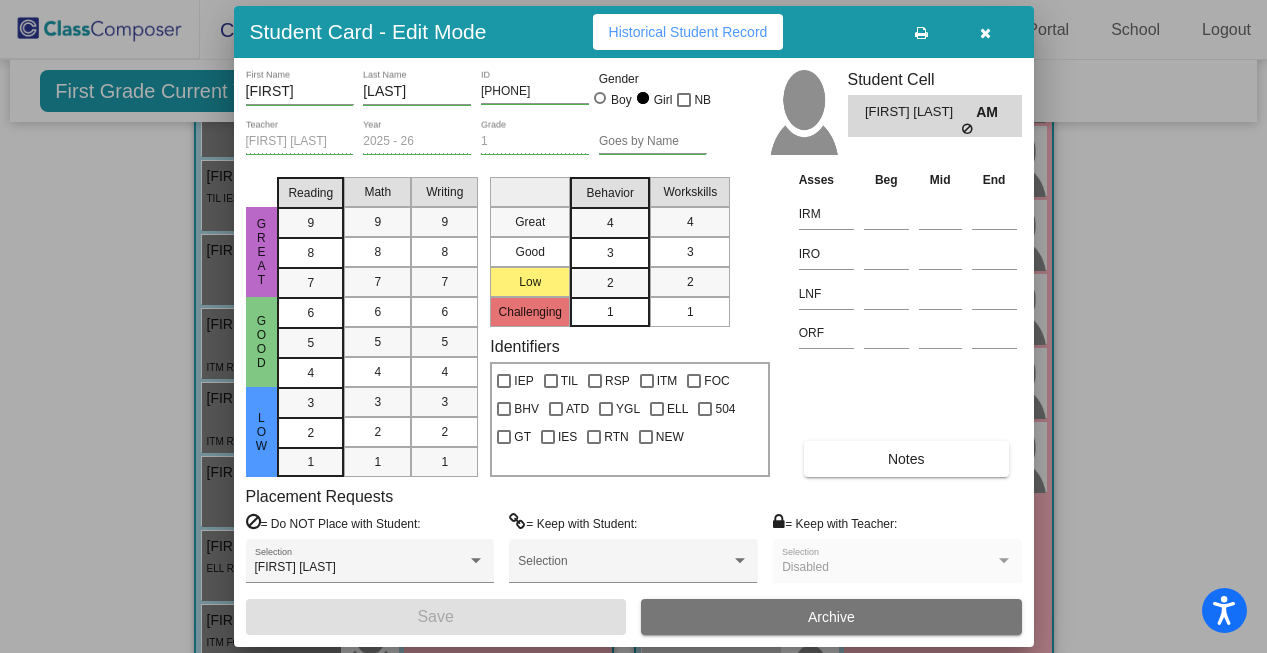 click at bounding box center [985, 33] 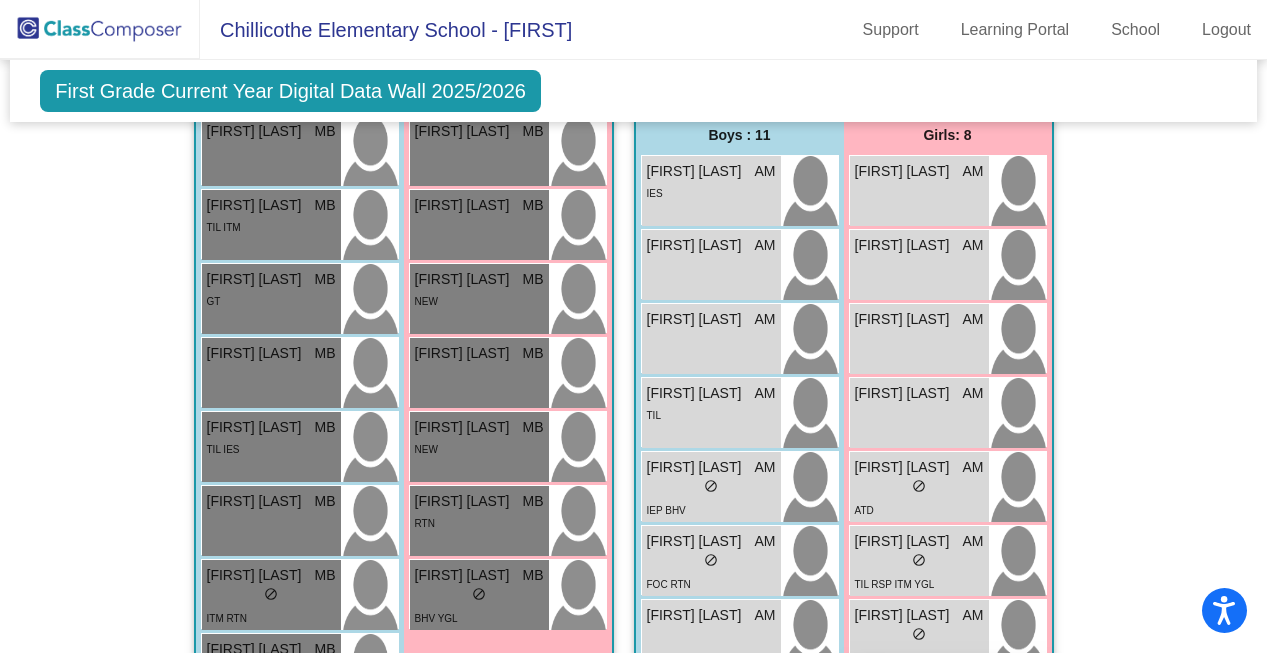 scroll, scrollTop: 1556, scrollLeft: 0, axis: vertical 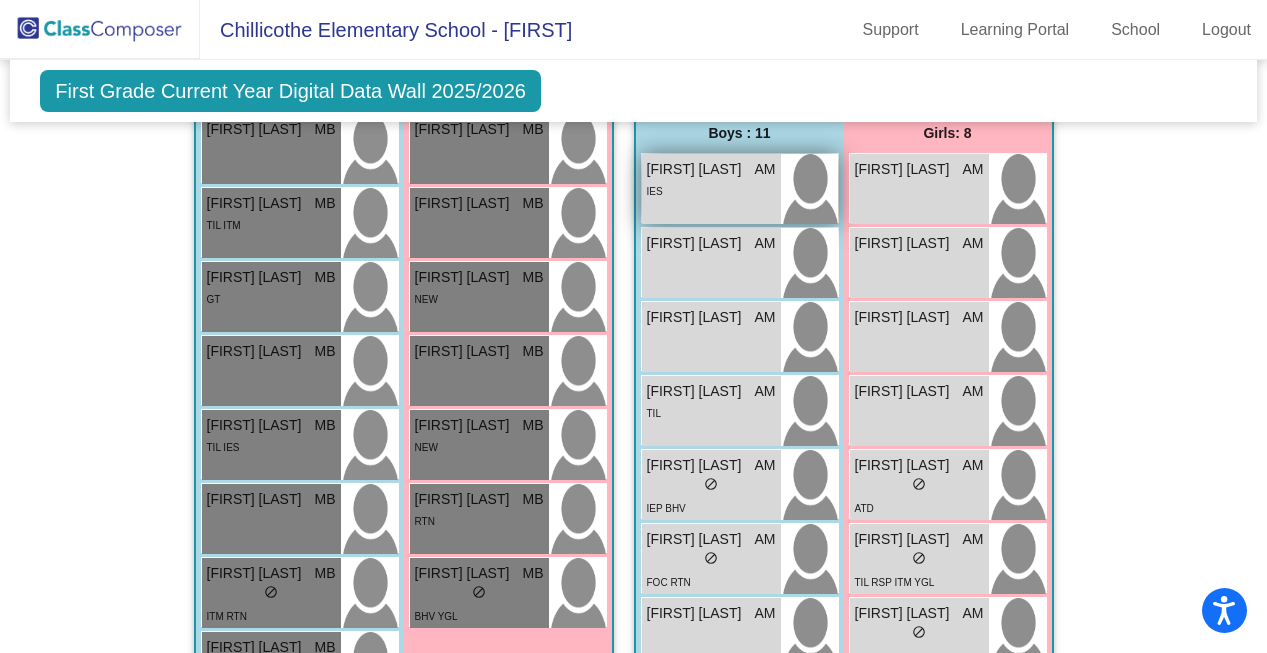 click on "IES" at bounding box center (655, 191) 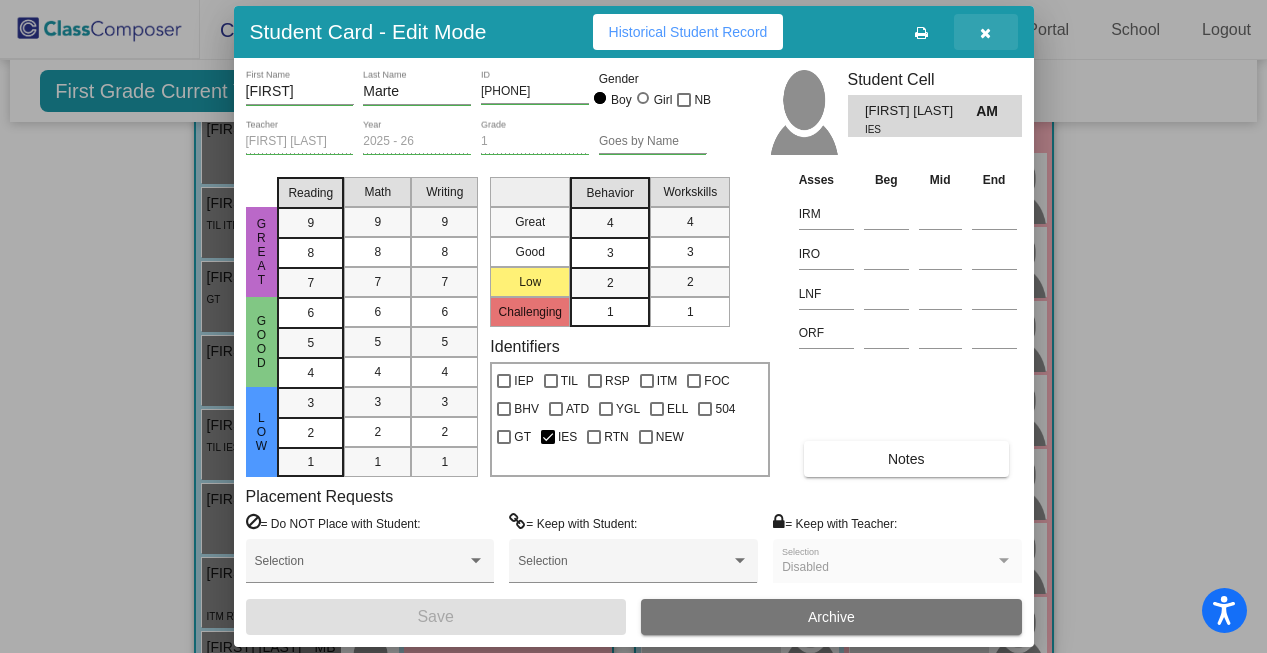 click at bounding box center [986, 32] 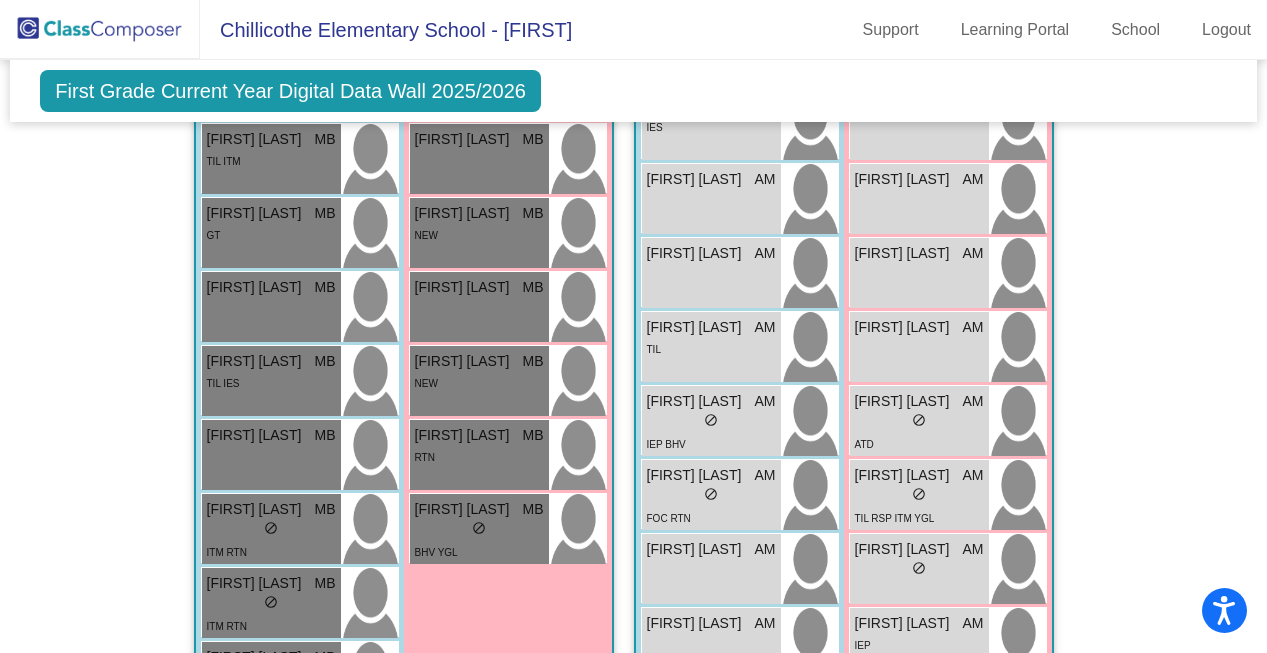 scroll, scrollTop: 1665, scrollLeft: 0, axis: vertical 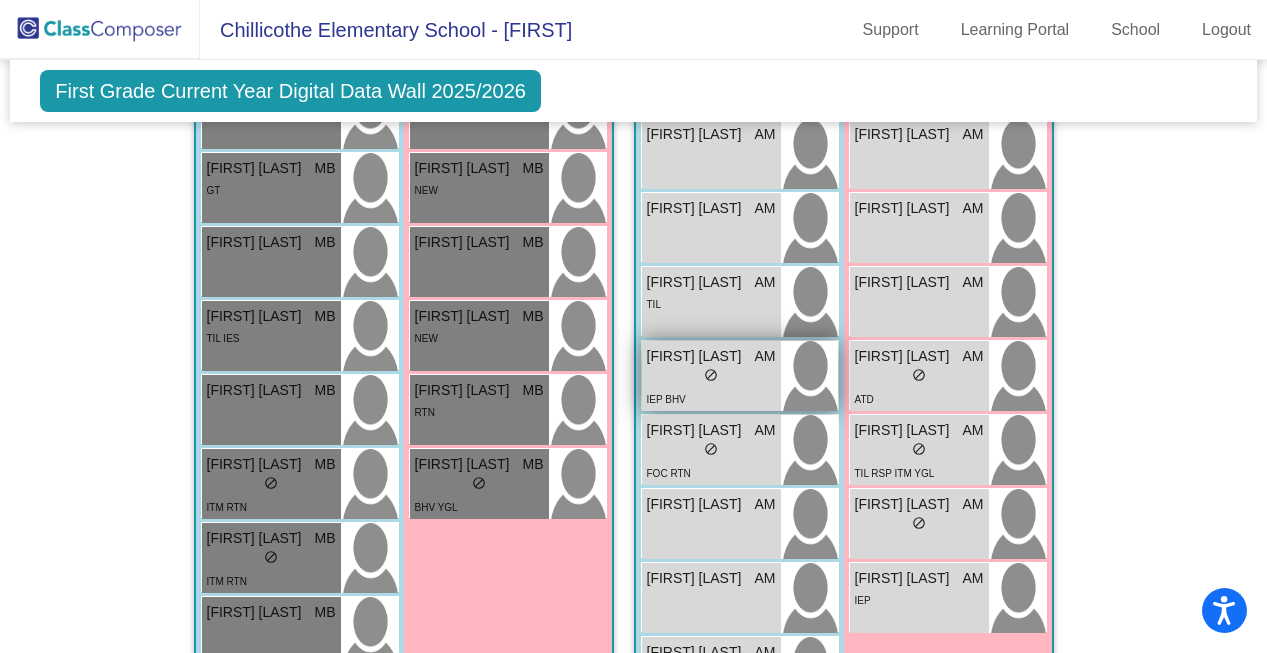 click on "lock do_not_disturb_alt" at bounding box center [711, 377] 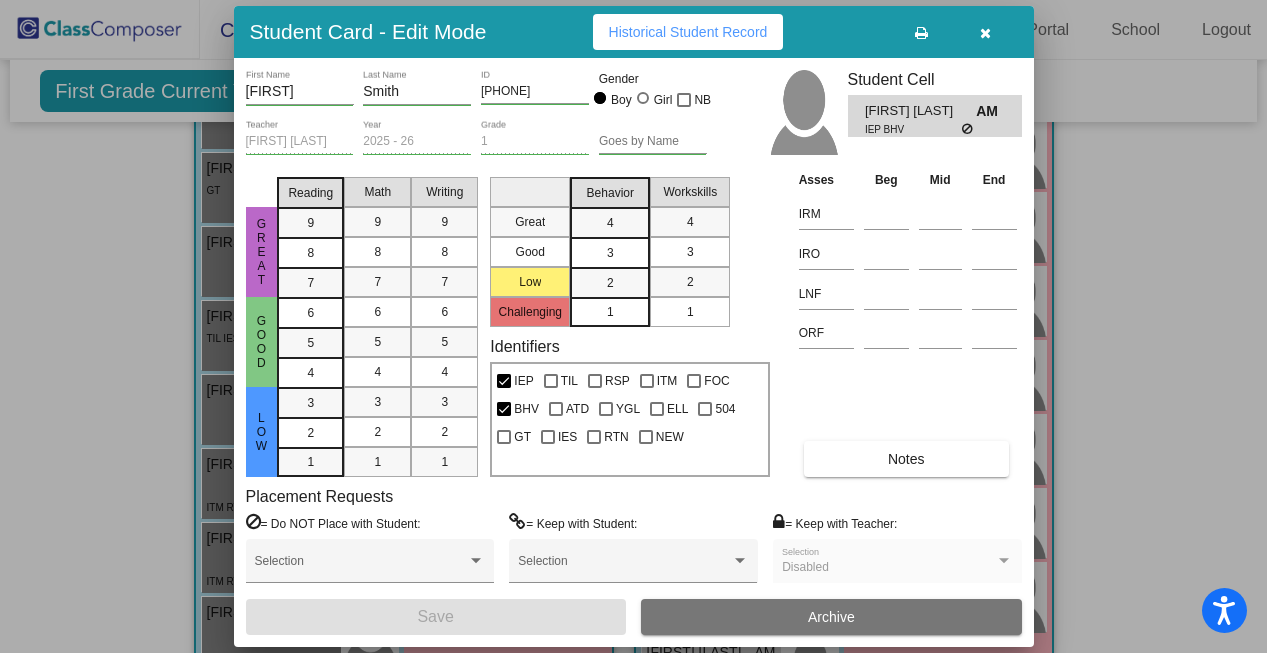 click at bounding box center (985, 33) 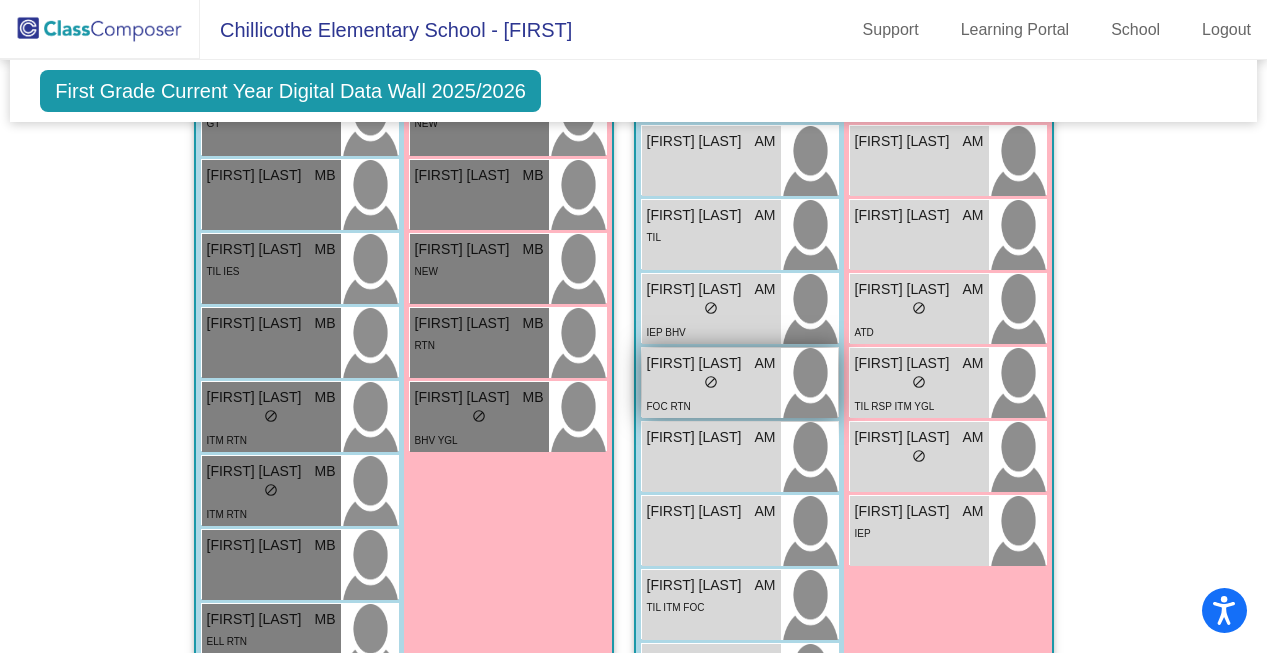 scroll, scrollTop: 1739, scrollLeft: 0, axis: vertical 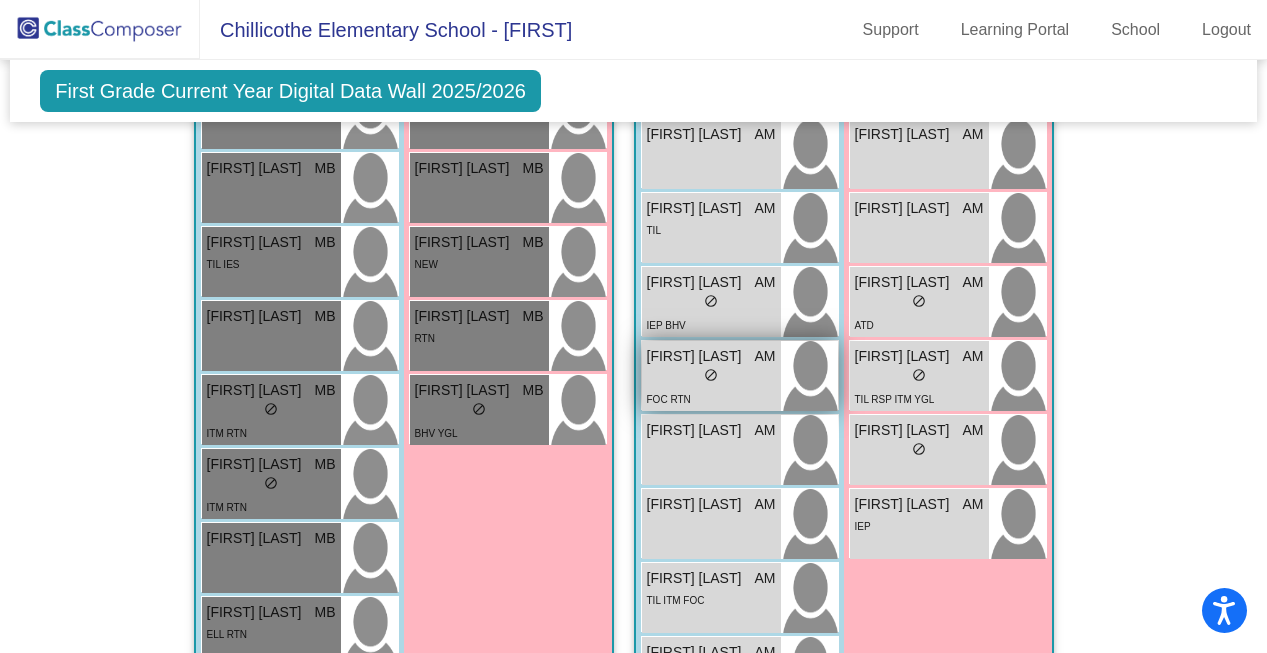 click on "lock do_not_disturb_alt" at bounding box center (711, 377) 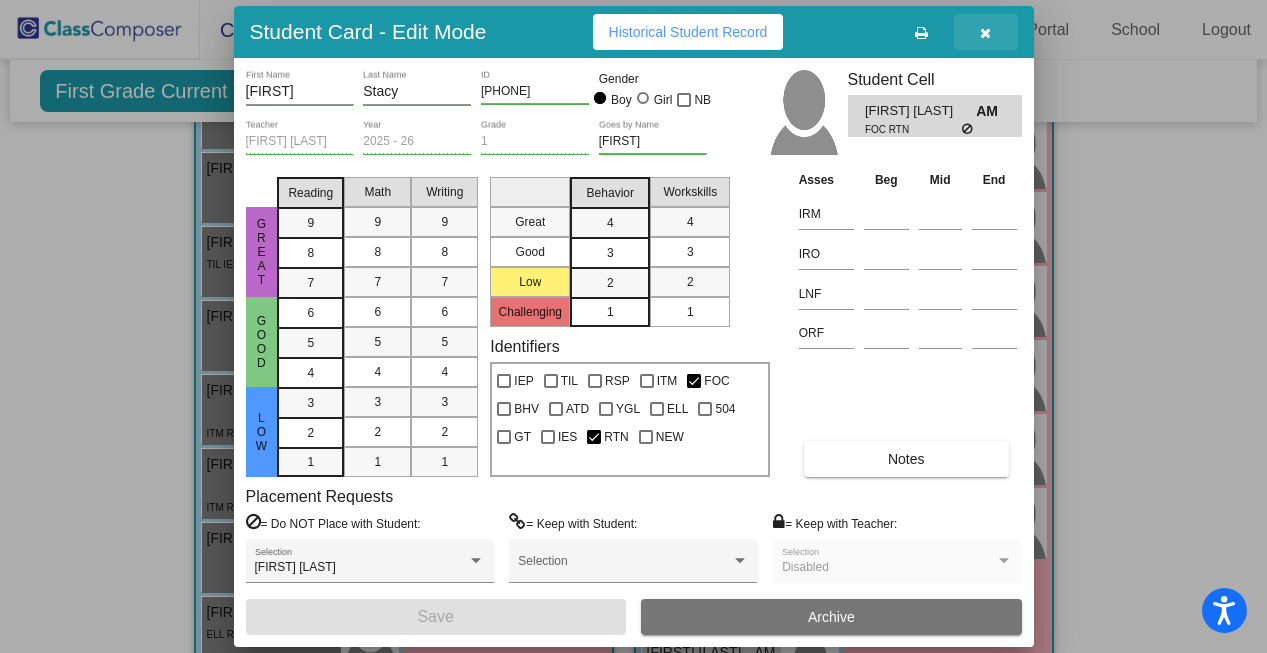 click at bounding box center (985, 33) 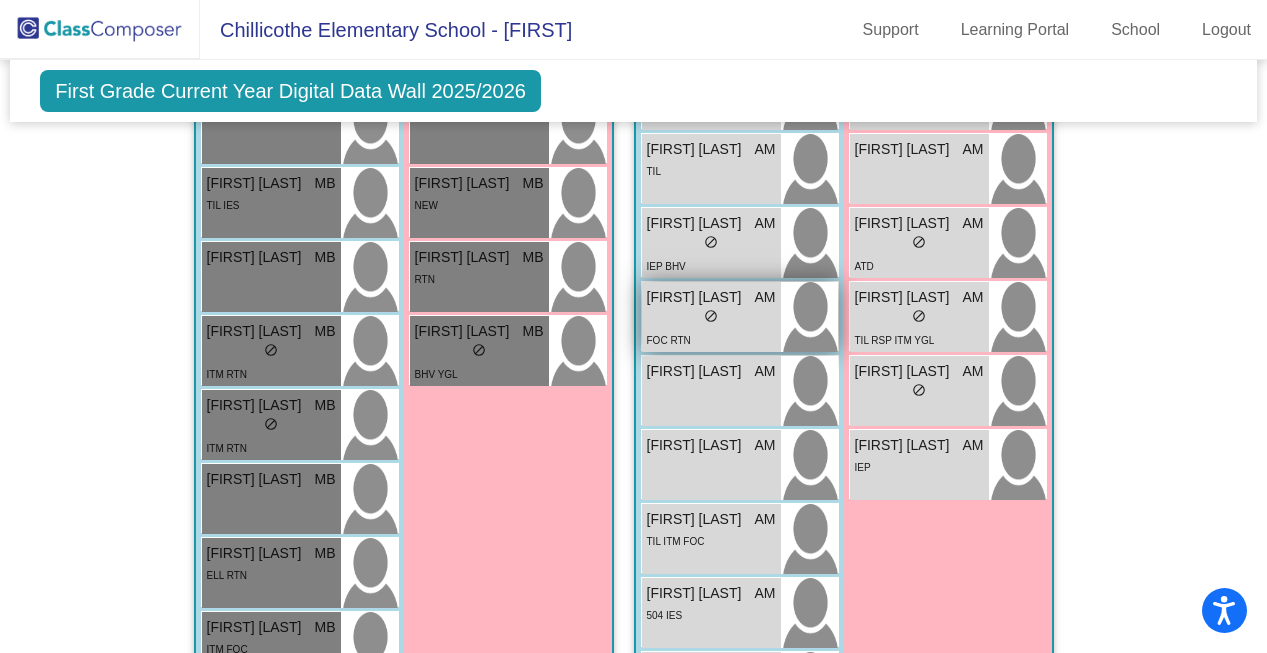 scroll, scrollTop: 1821, scrollLeft: 0, axis: vertical 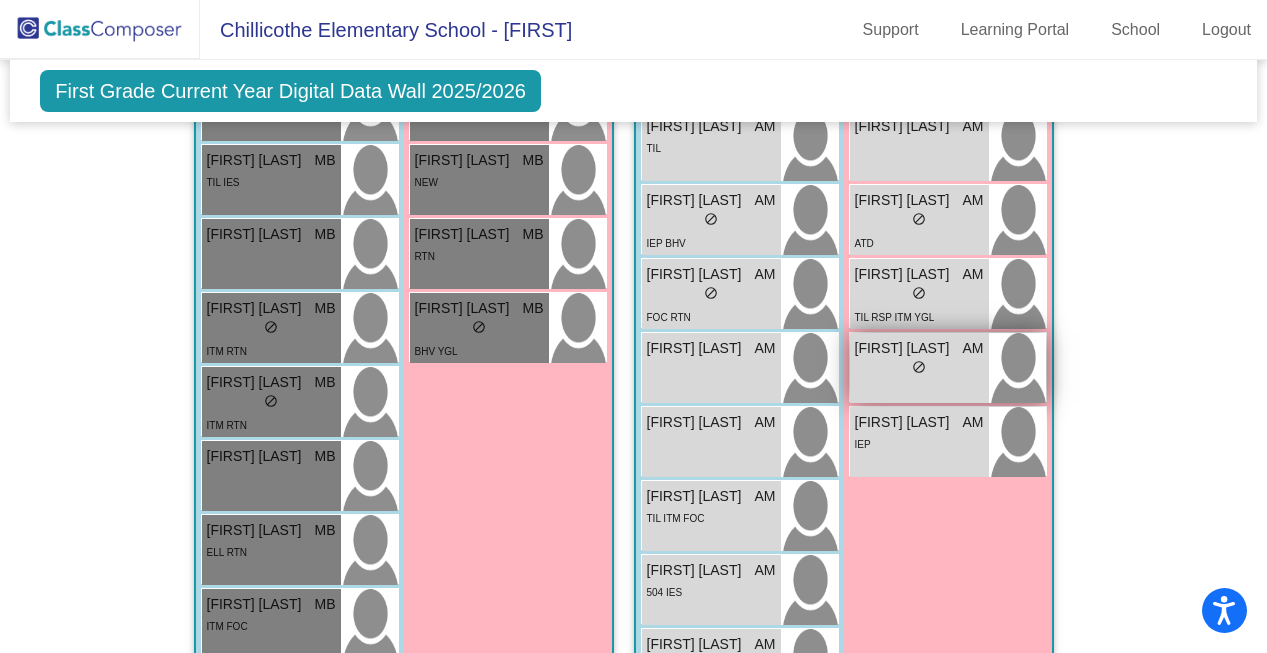 click on "lock do_not_disturb_alt" at bounding box center (919, 369) 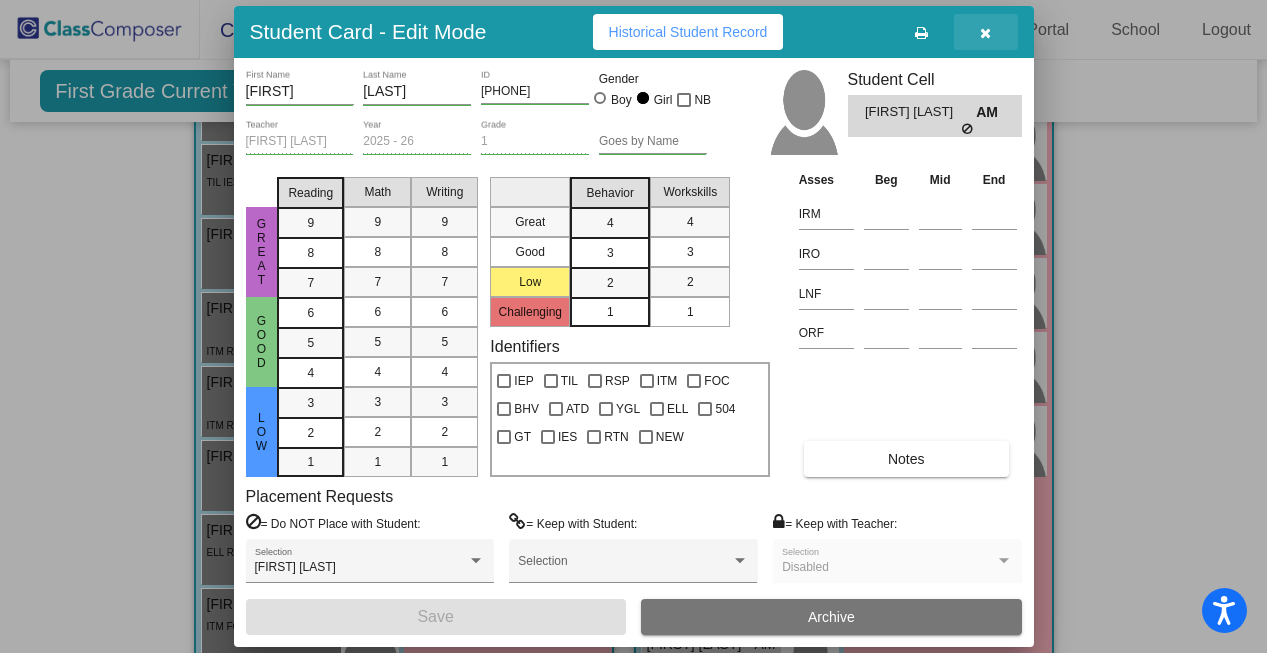 click at bounding box center (985, 33) 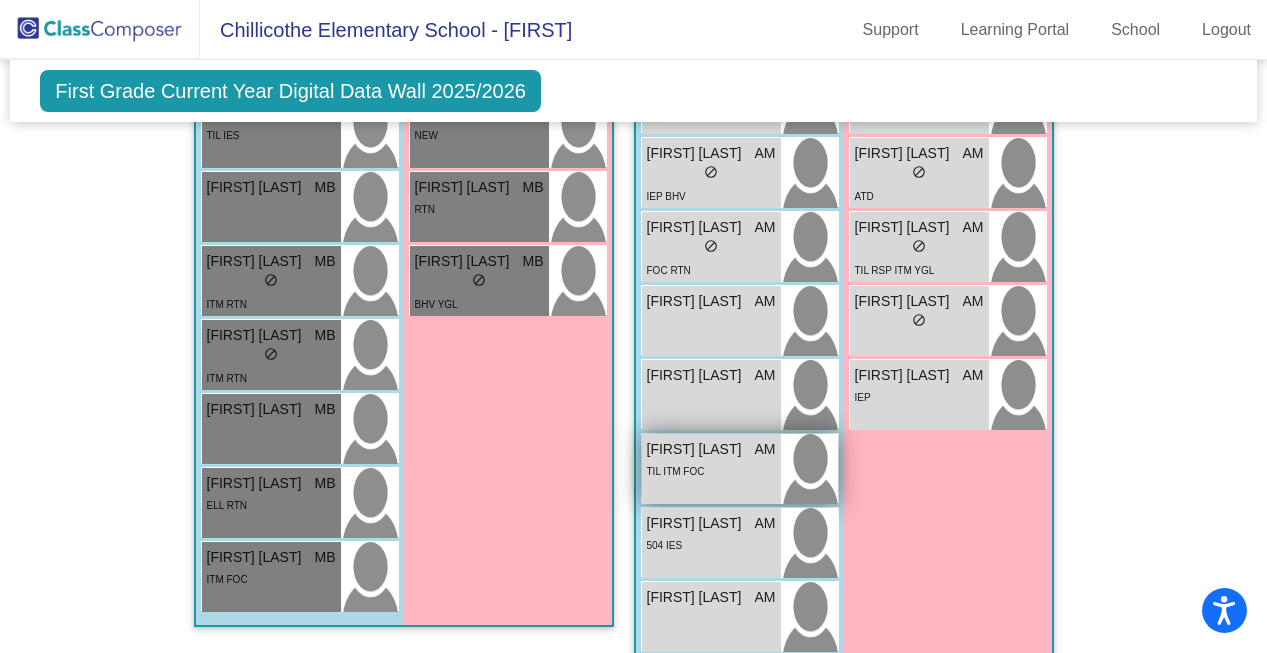 scroll, scrollTop: 1904, scrollLeft: 0, axis: vertical 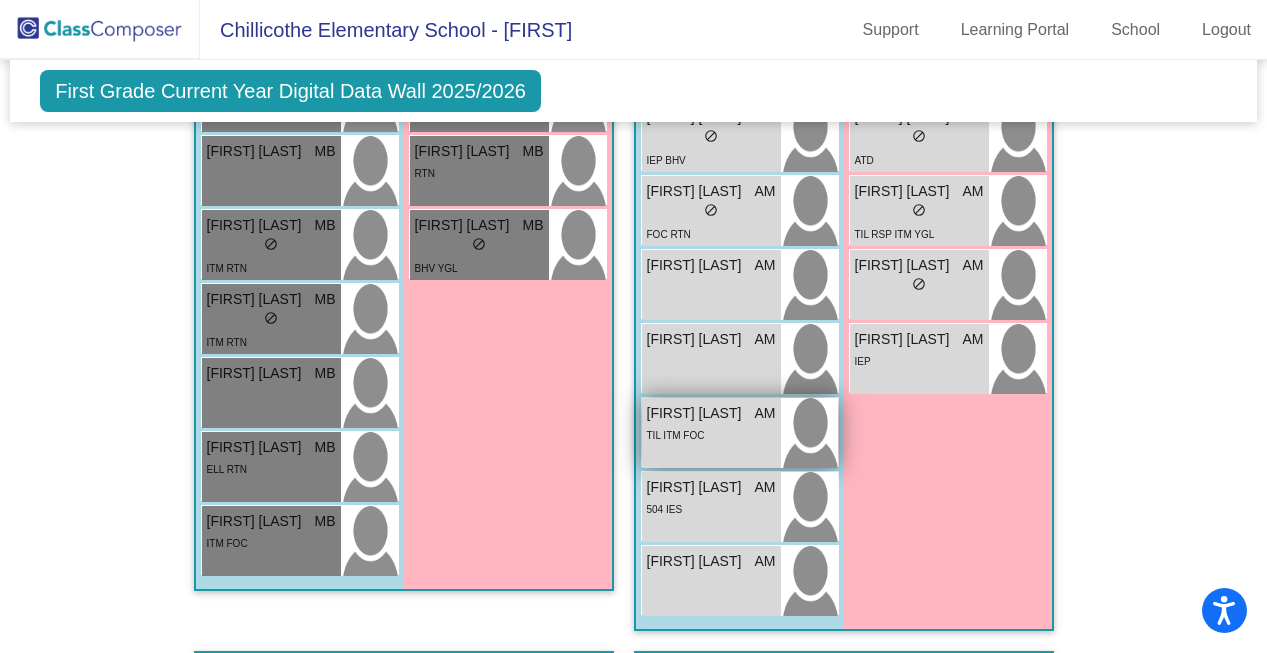 click on "TIL ITM FOC" at bounding box center [711, 434] 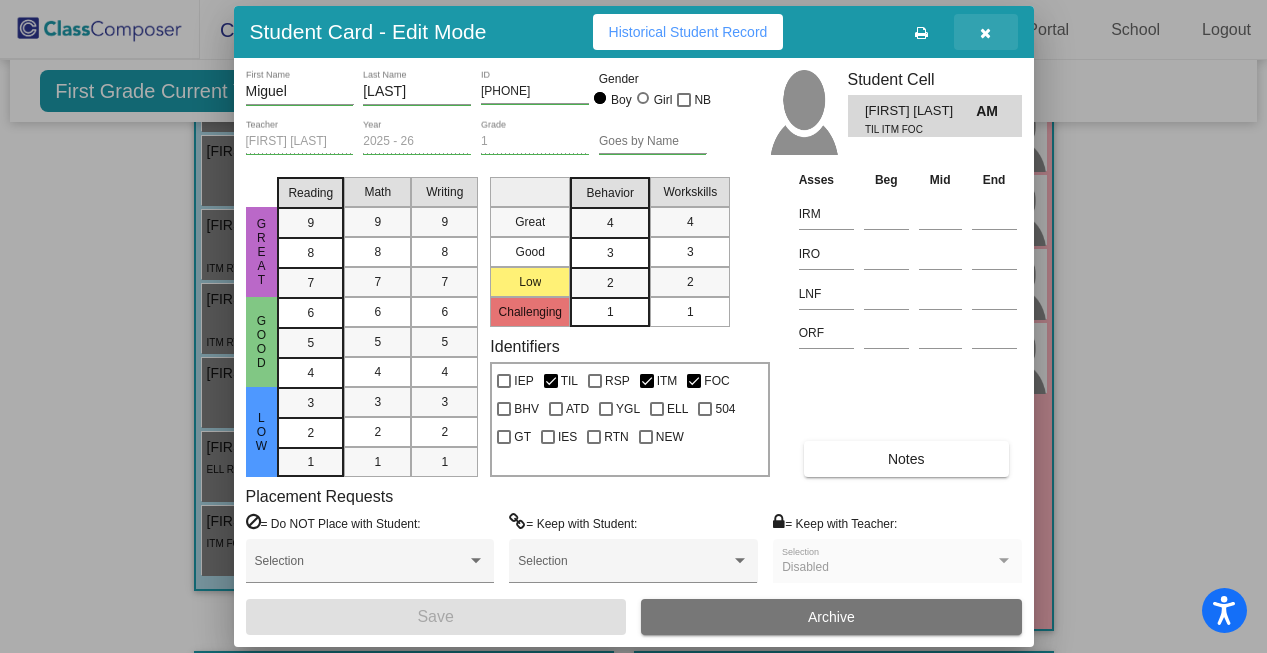 click at bounding box center (986, 32) 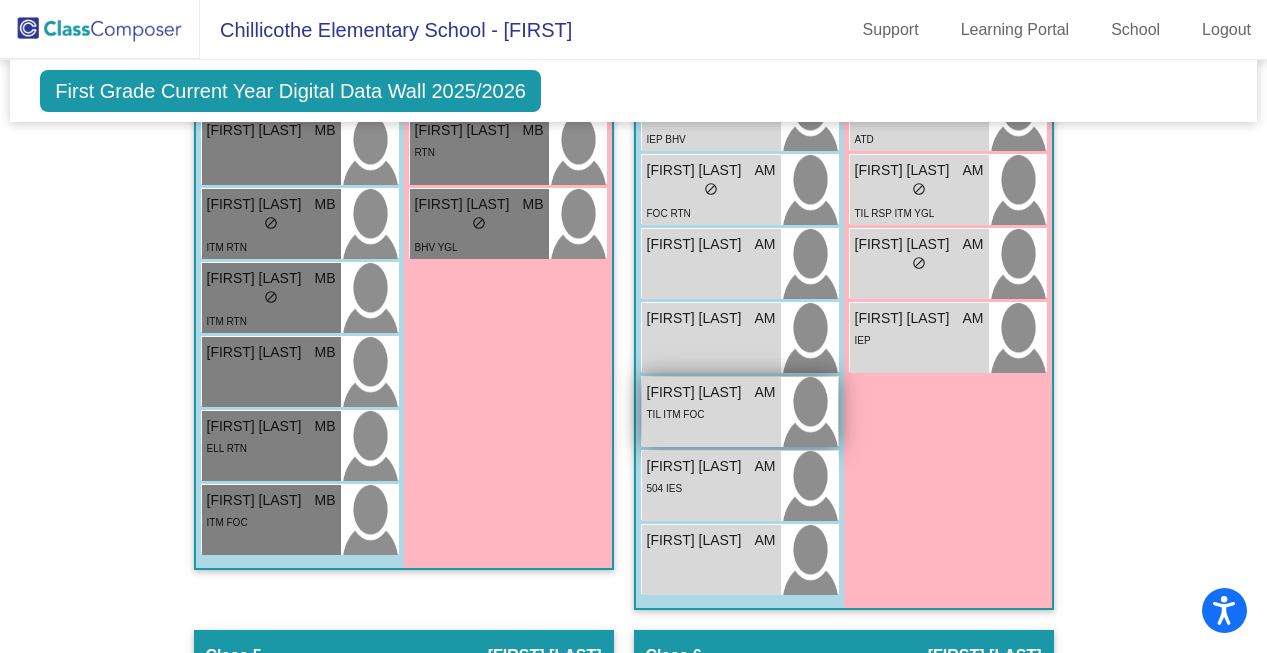 scroll, scrollTop: 1927, scrollLeft: 0, axis: vertical 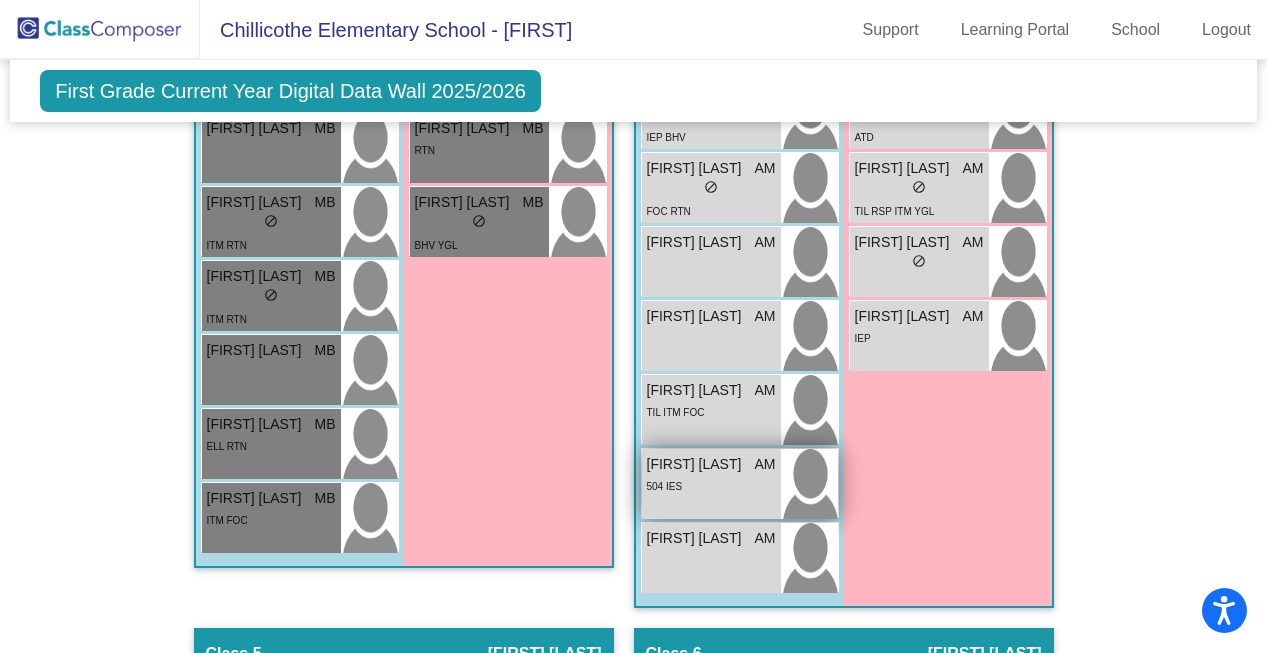 click on "504 IES" at bounding box center (711, 485) 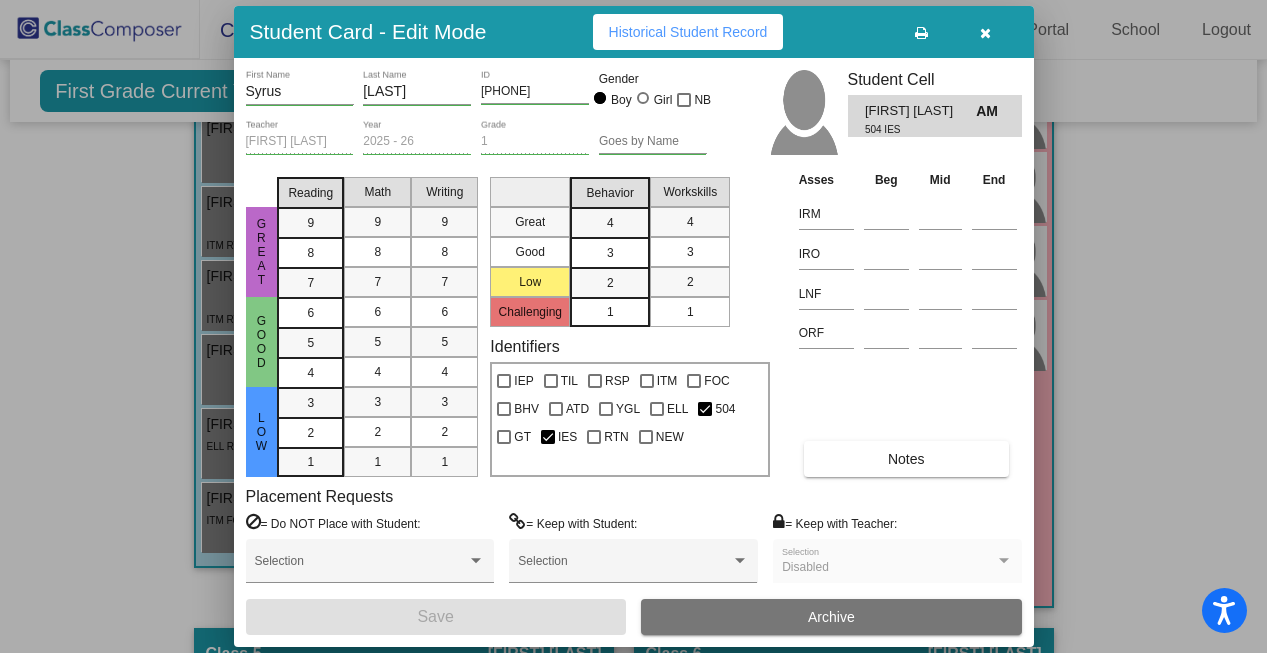 click at bounding box center [985, 33] 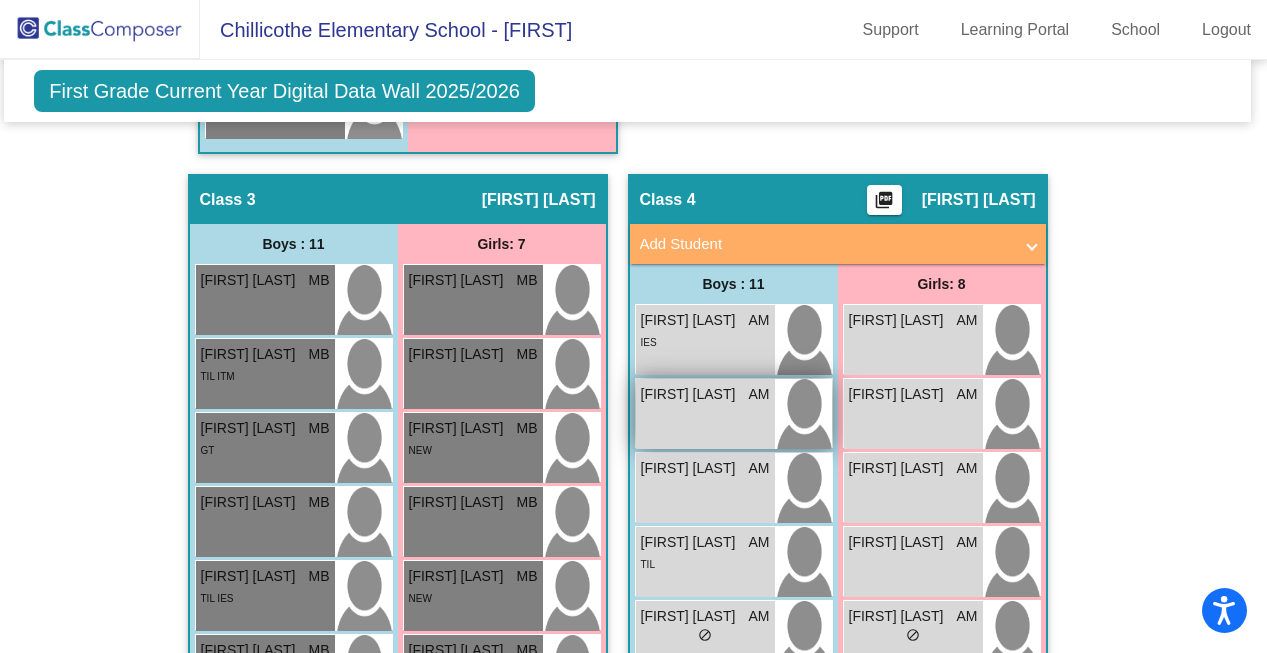 scroll, scrollTop: 1403, scrollLeft: 6, axis: both 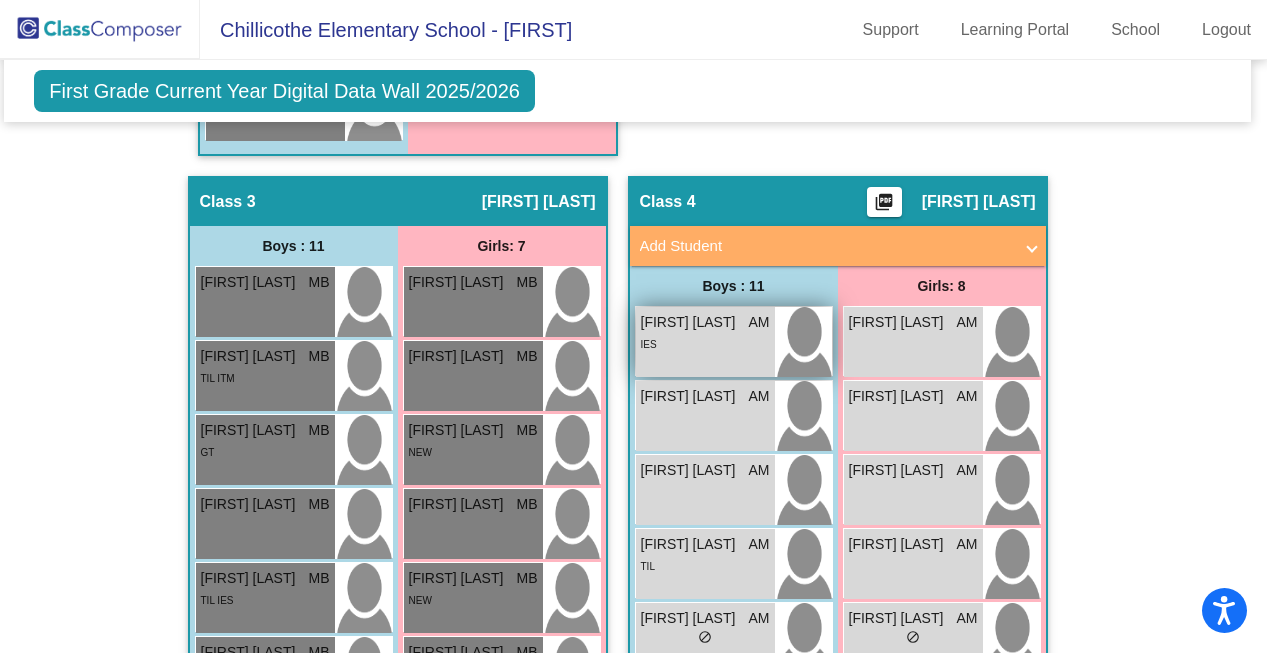 click on "[FIRST] [LAST] AM lock do_not_disturb_alt IES" at bounding box center (705, 342) 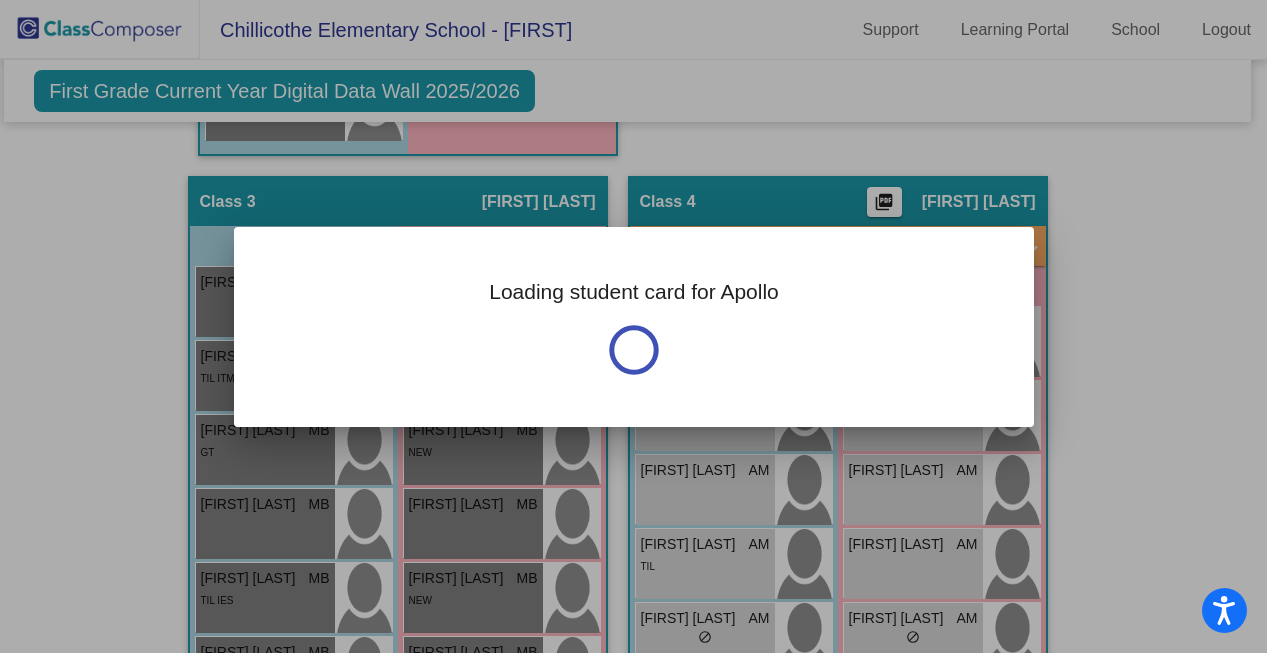click on "Loading student card for Apollo" at bounding box center [634, 327] 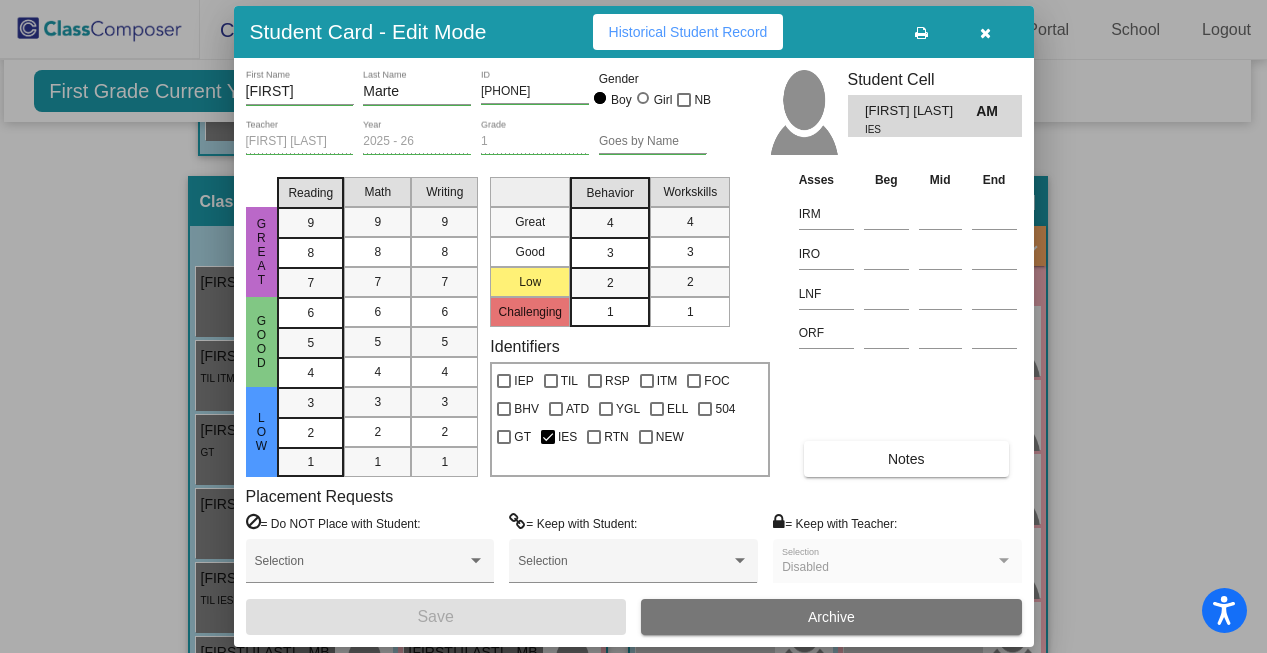 click at bounding box center (985, 33) 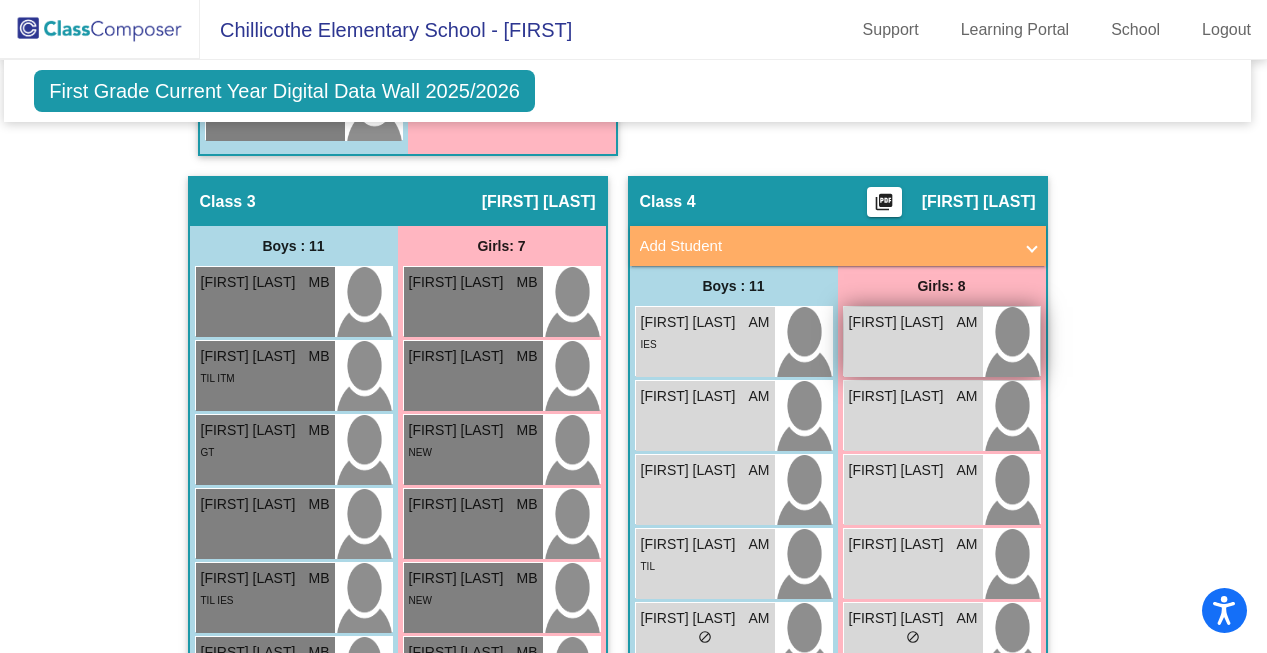 click on "[FIRST] [LAST] AM lock do_not_disturb_alt" at bounding box center (913, 342) 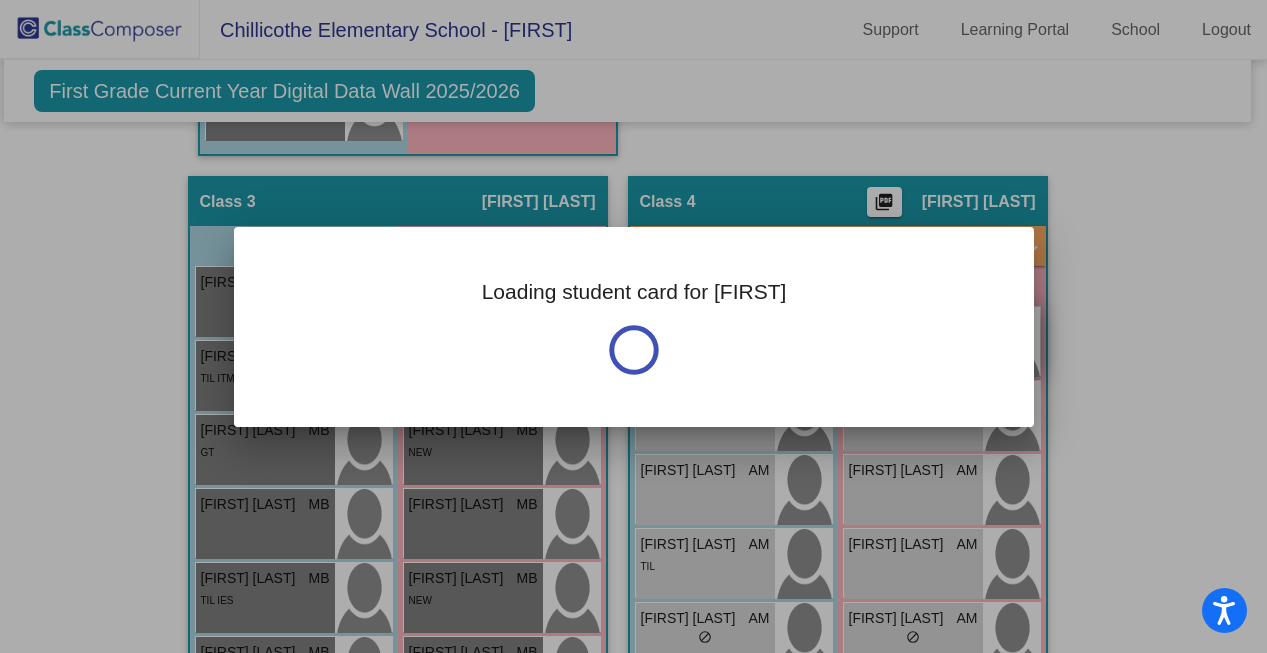 click on "Loading student card for [FIRST]" at bounding box center [634, 327] 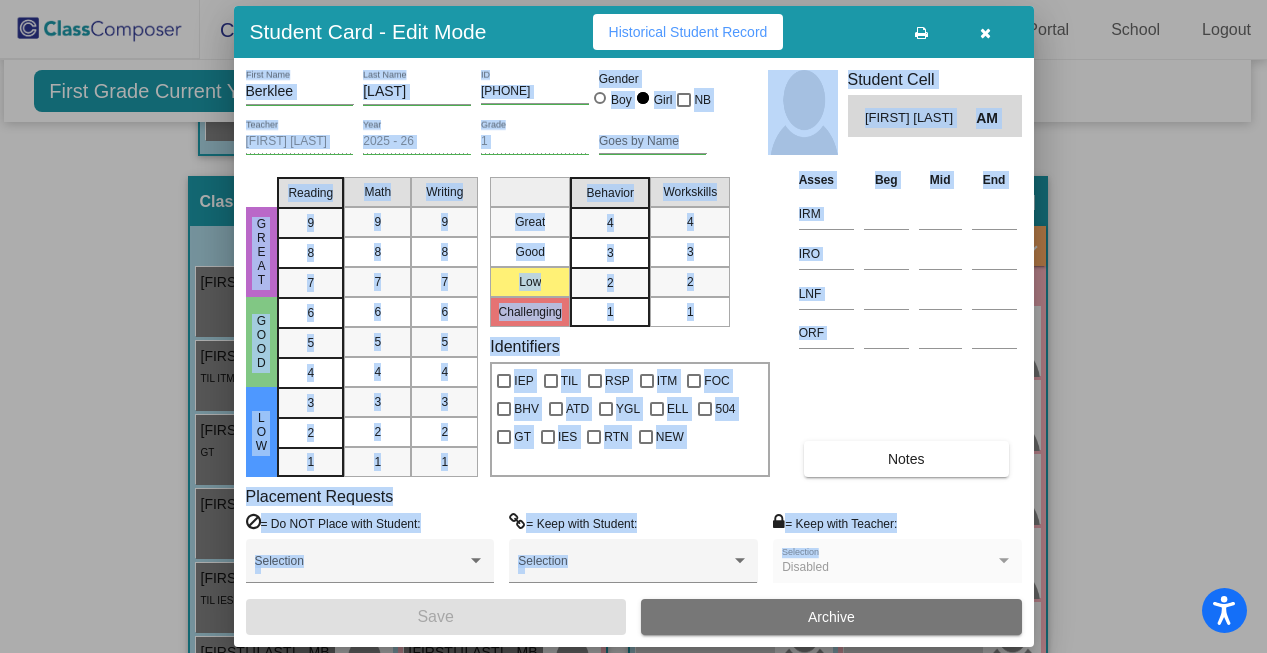 click at bounding box center (886, 331) 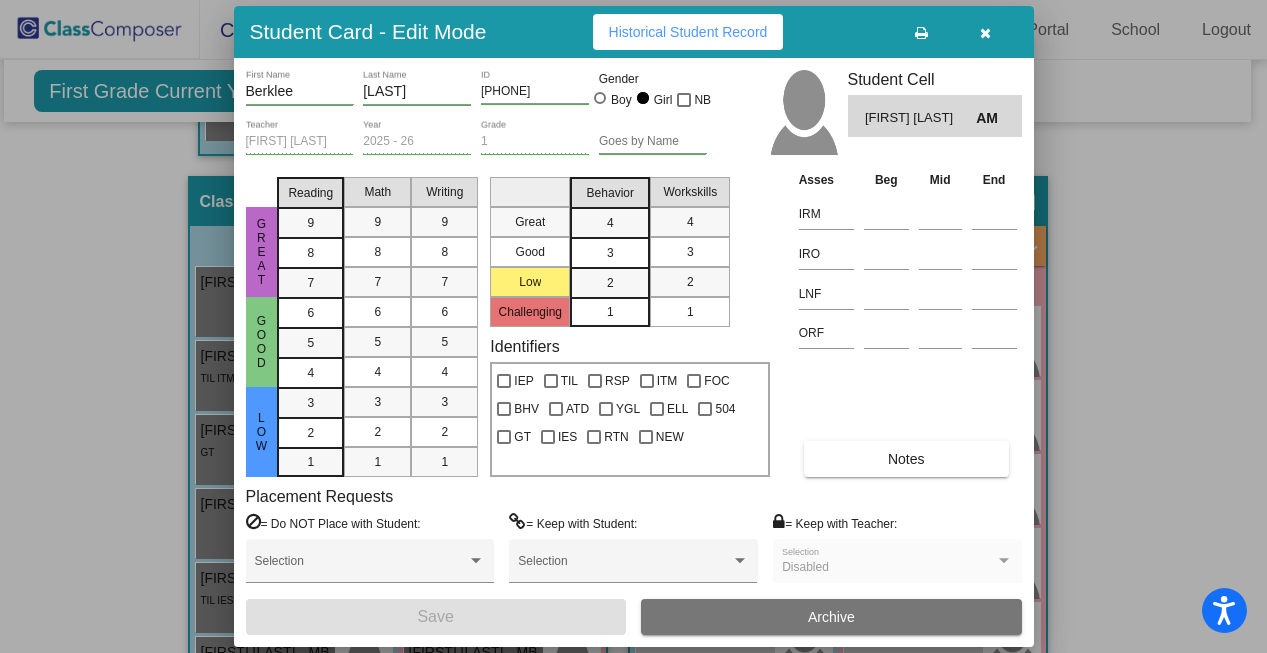 click at bounding box center [985, 33] 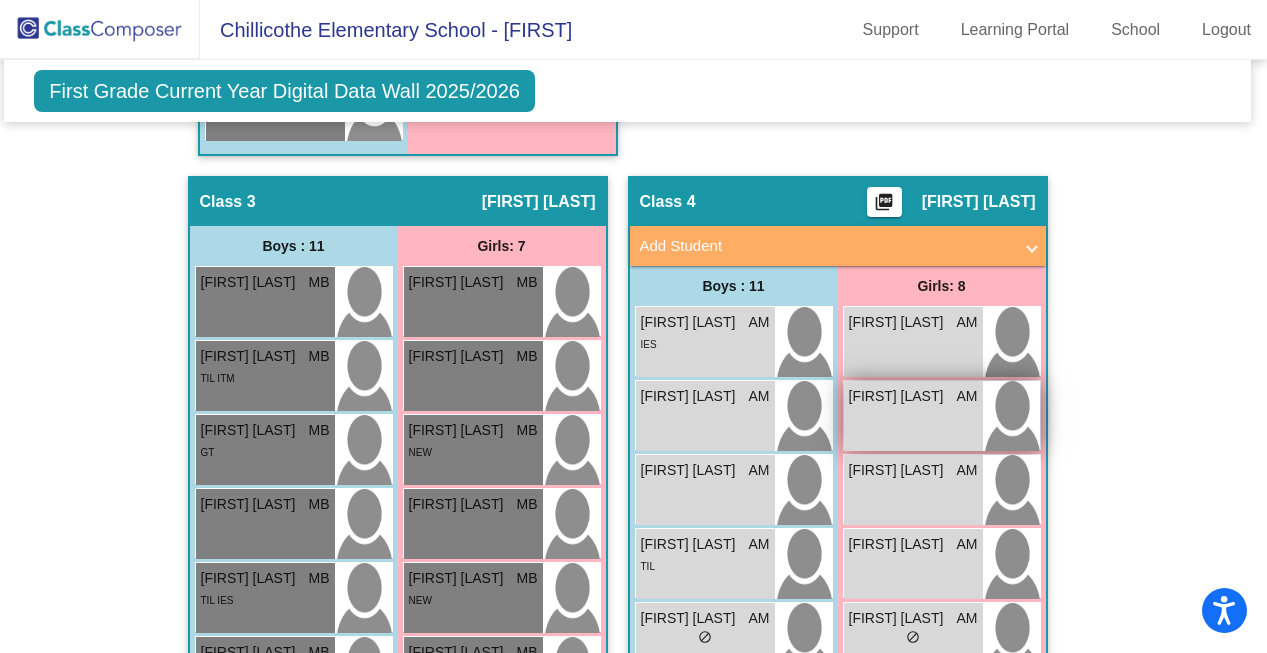 click on "[FIRST] [LAST]" at bounding box center [899, 396] 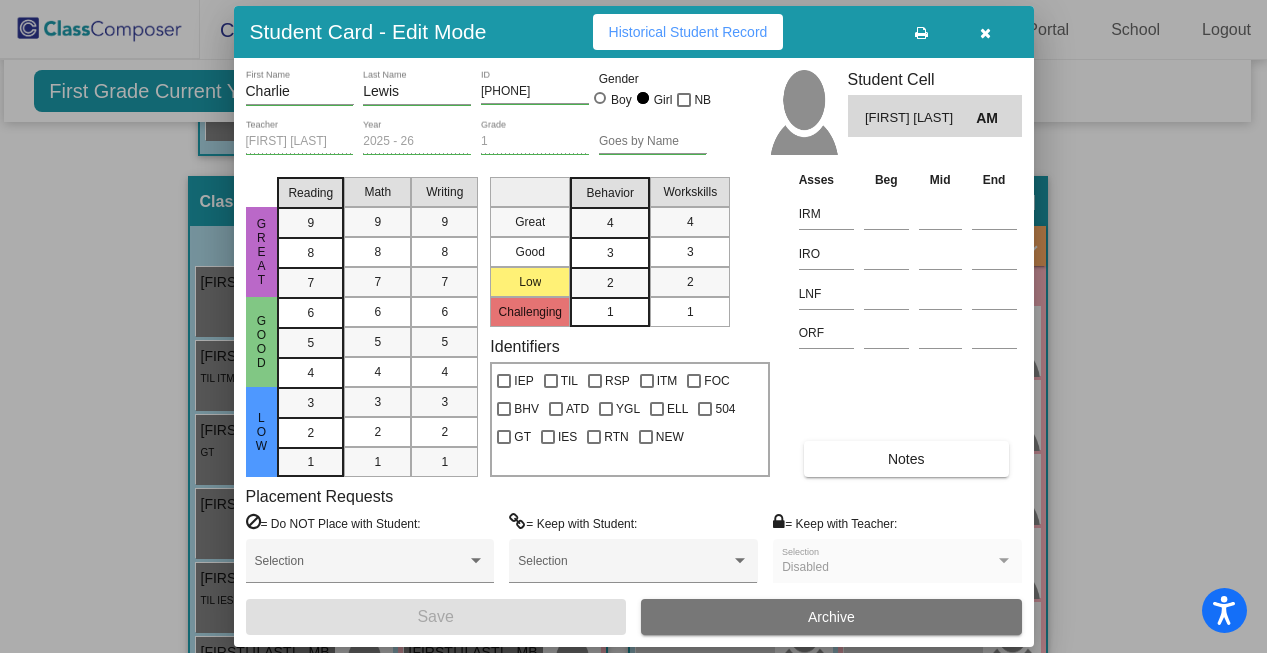 click at bounding box center [985, 33] 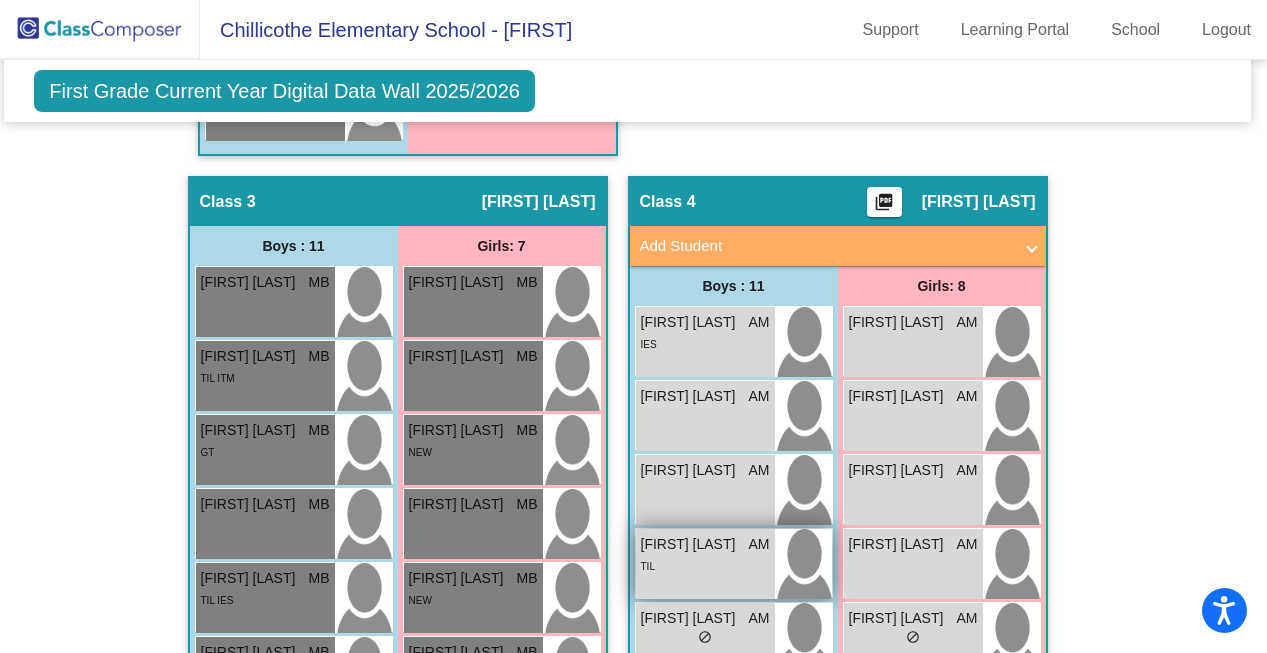click on "[FIRST] [LAST]" at bounding box center [691, 544] 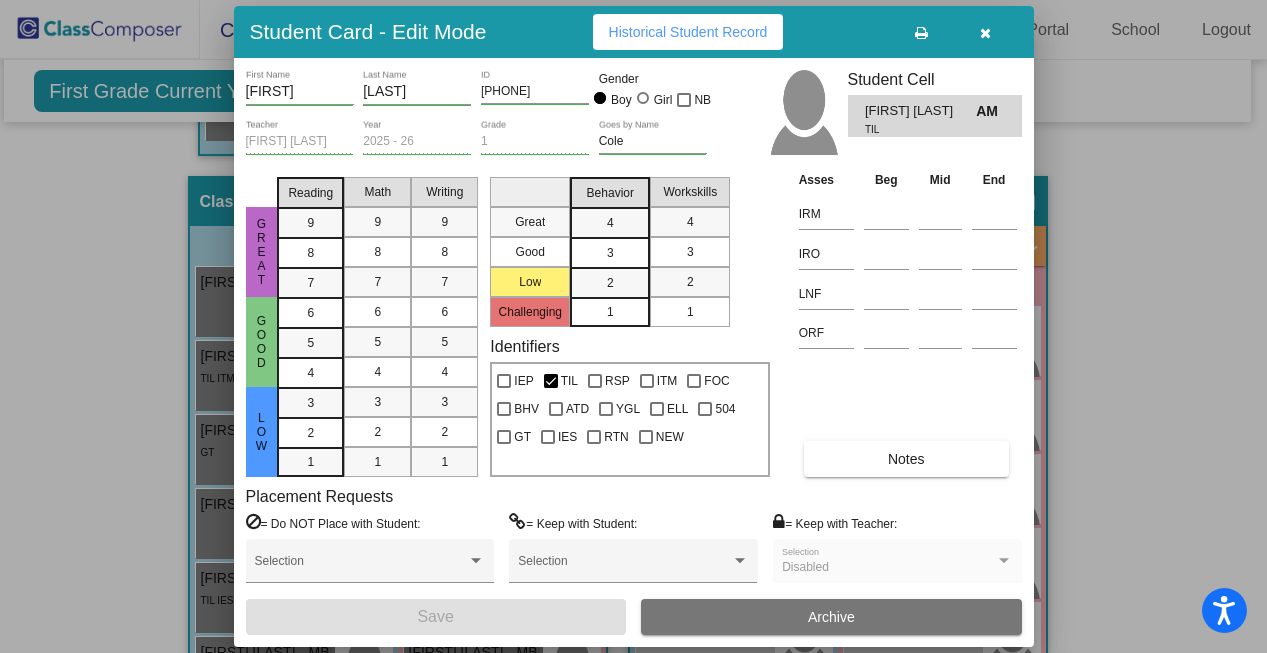 click on "Historical Student Record" at bounding box center (688, 32) 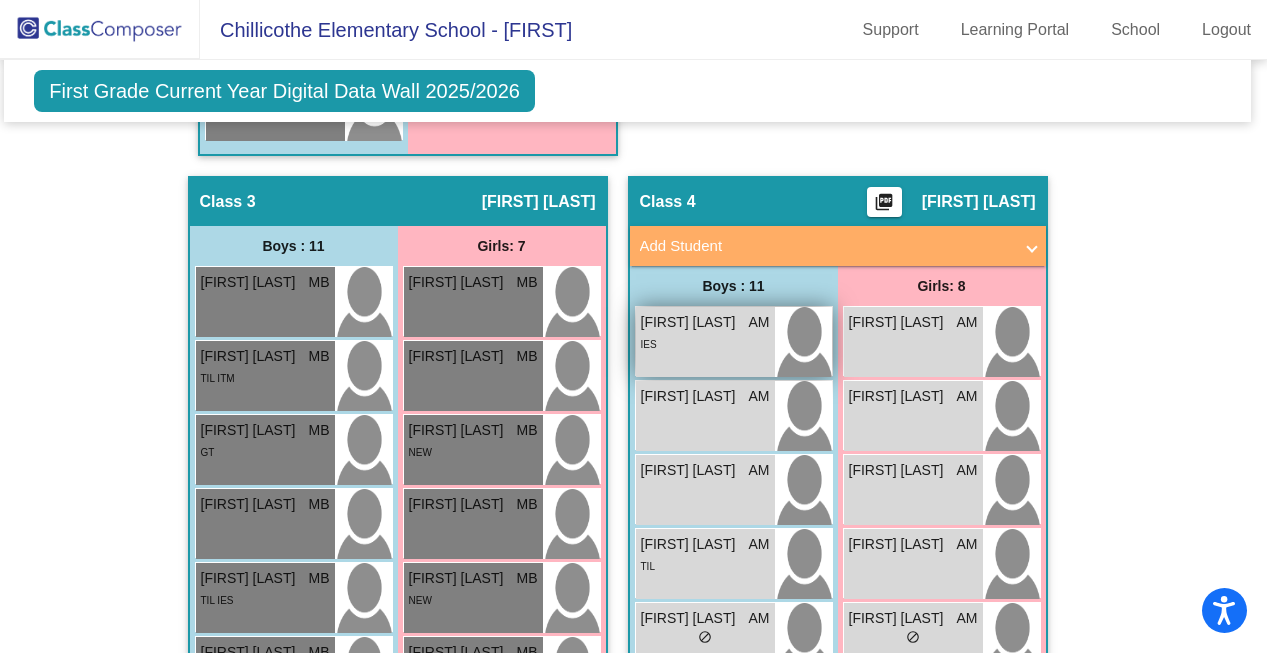 click on "[FIRST] [LAST]" at bounding box center (691, 322) 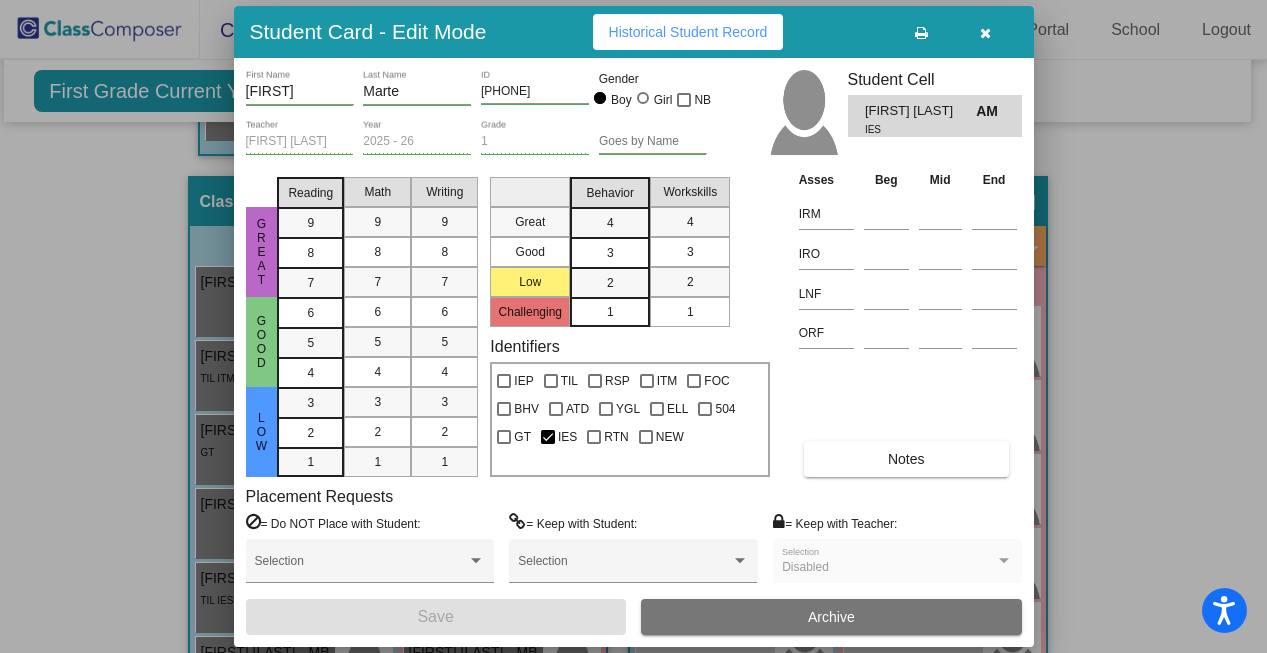 click on "Historical Student Record" at bounding box center (688, 32) 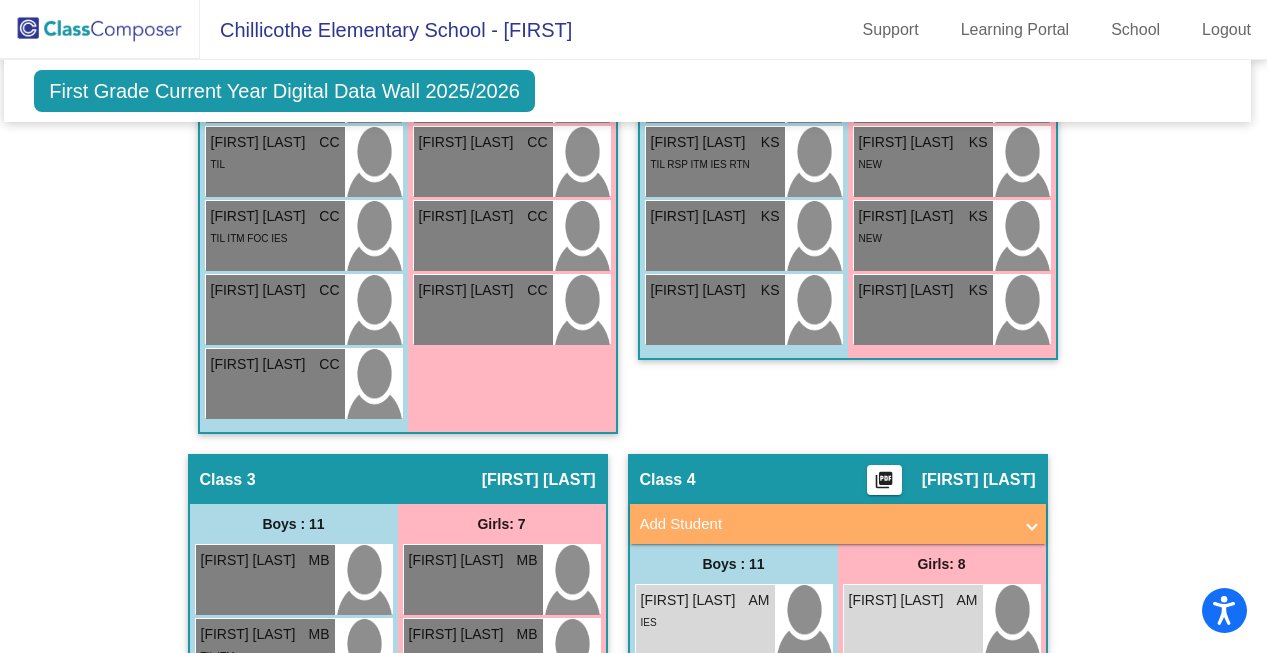 scroll, scrollTop: 1128, scrollLeft: 6, axis: both 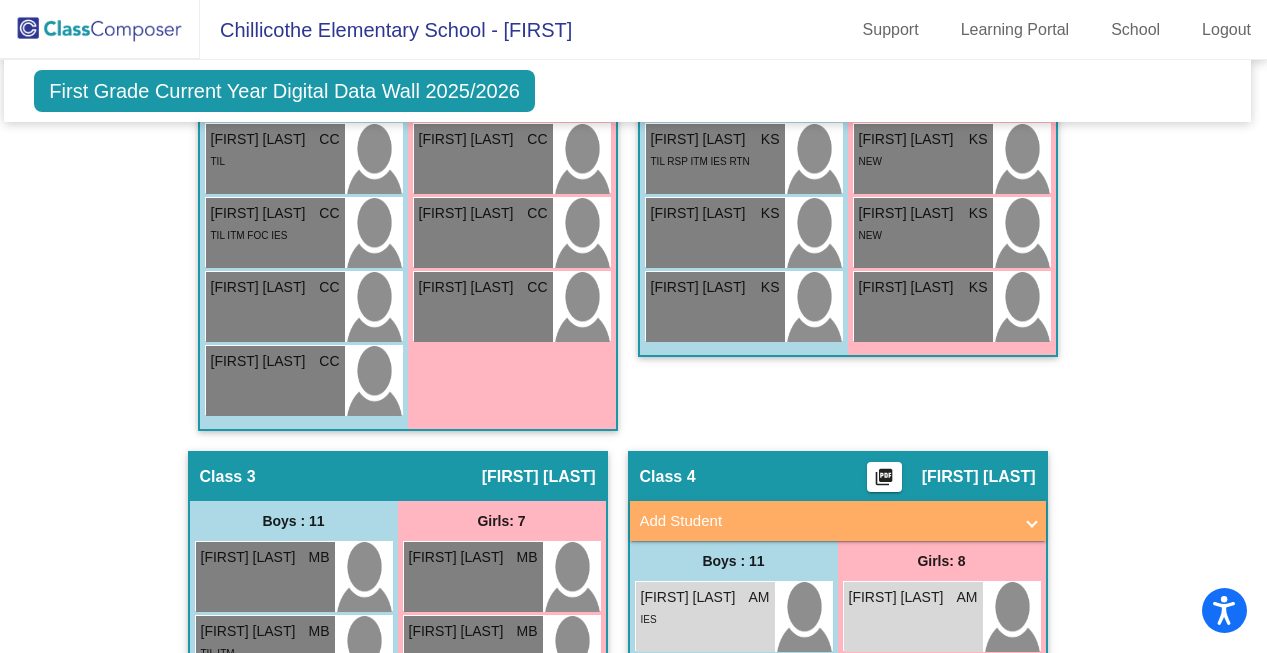 click on "picture_as_pdf" 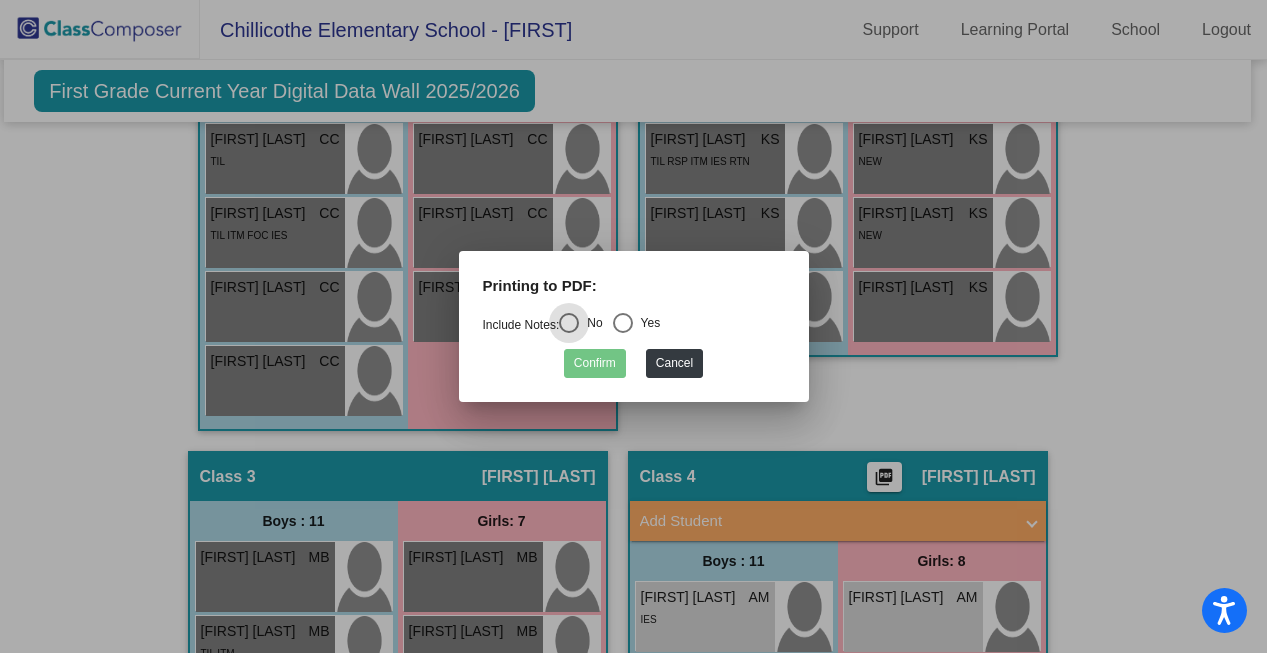 click at bounding box center (623, 323) 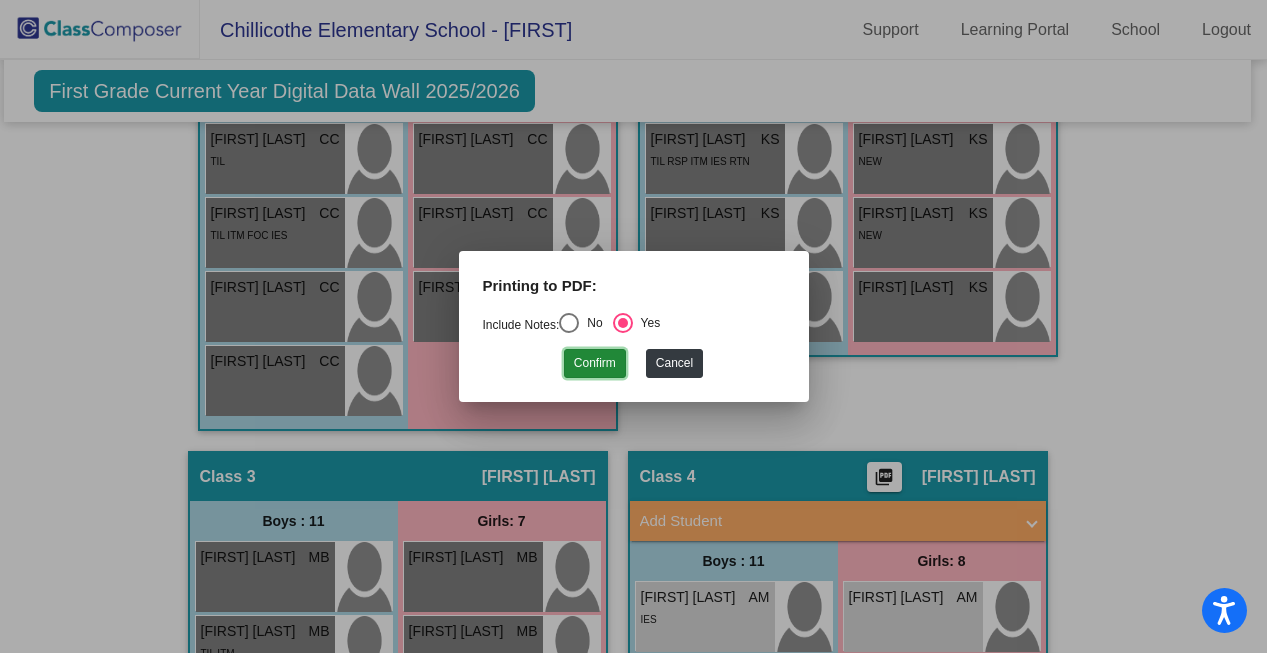 click on "Confirm" at bounding box center [595, 363] 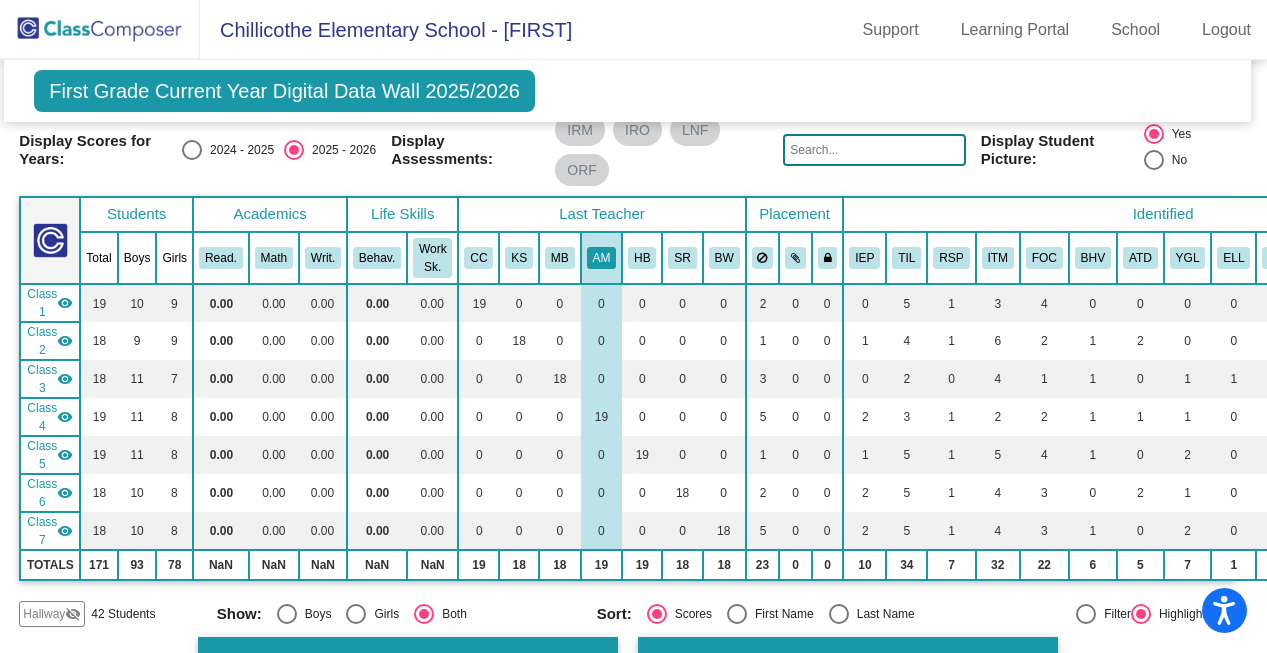 scroll, scrollTop: 92, scrollLeft: 6, axis: both 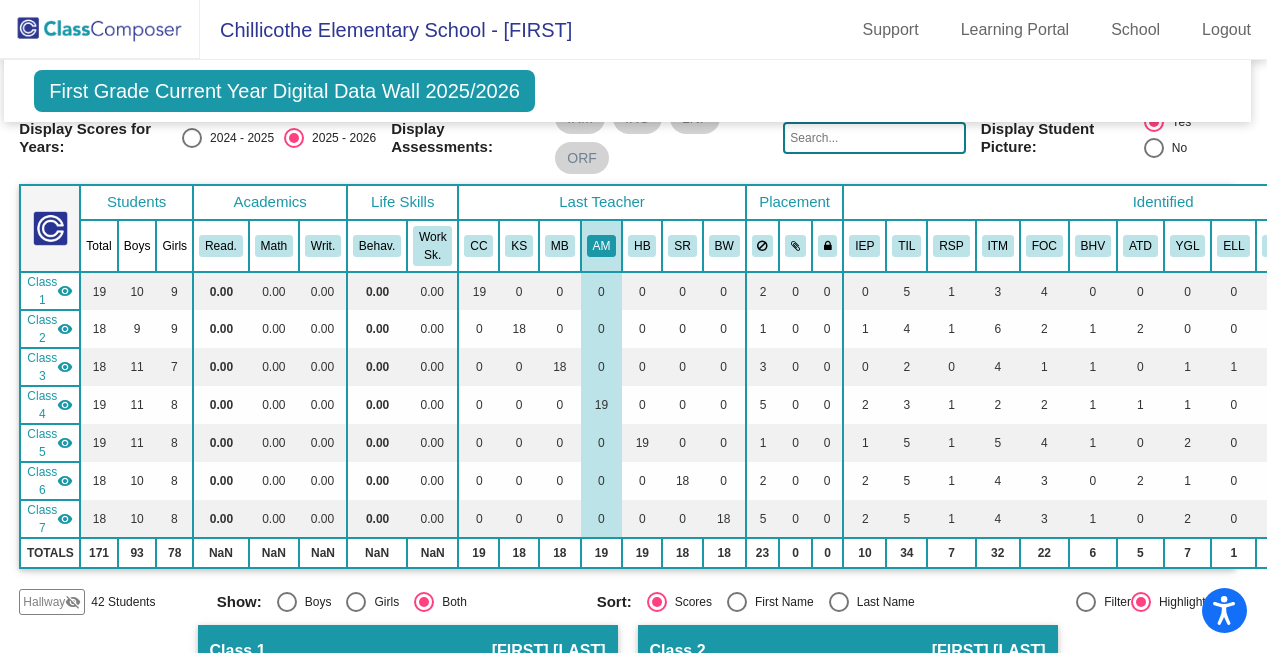 click at bounding box center [192, 138] 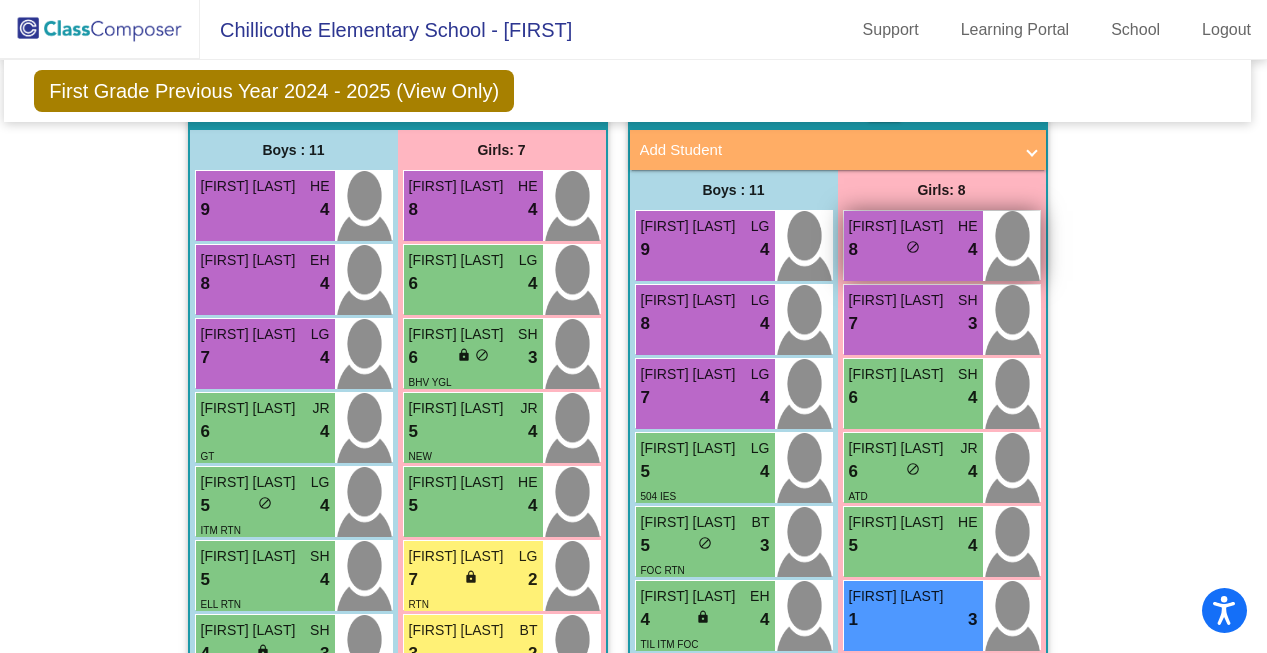scroll, scrollTop: 1394, scrollLeft: 6, axis: both 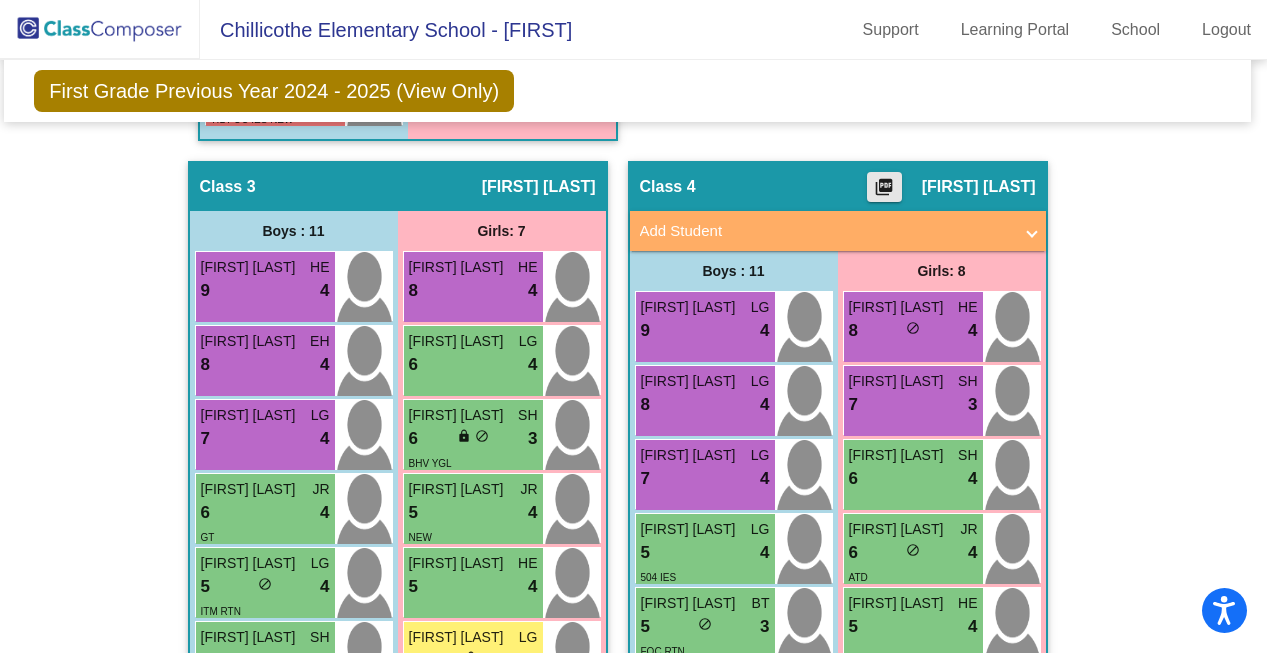click on "picture_as_pdf" 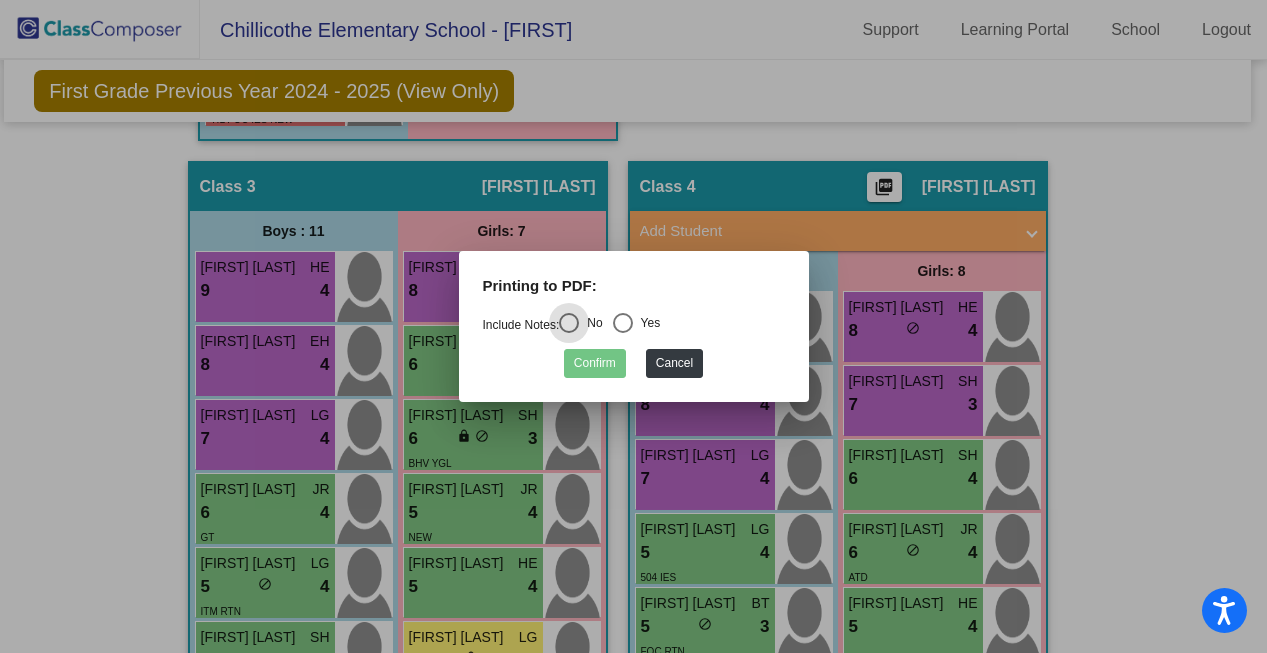 click at bounding box center [623, 323] 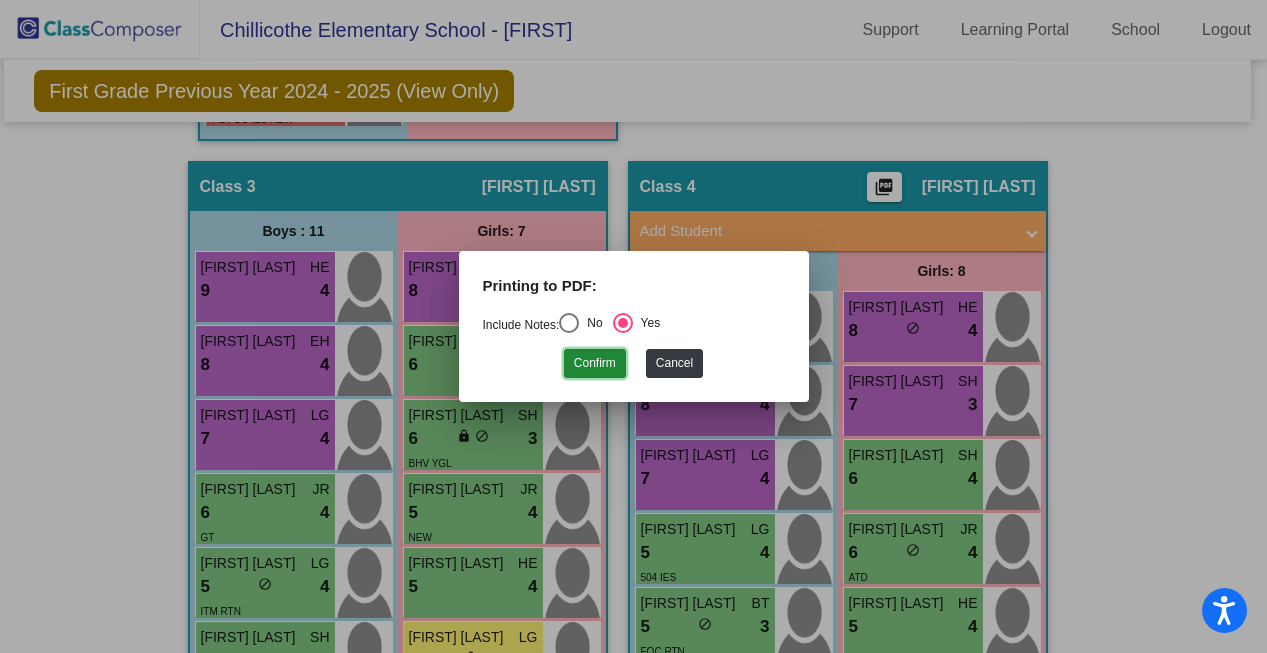 click on "Confirm" at bounding box center (595, 363) 